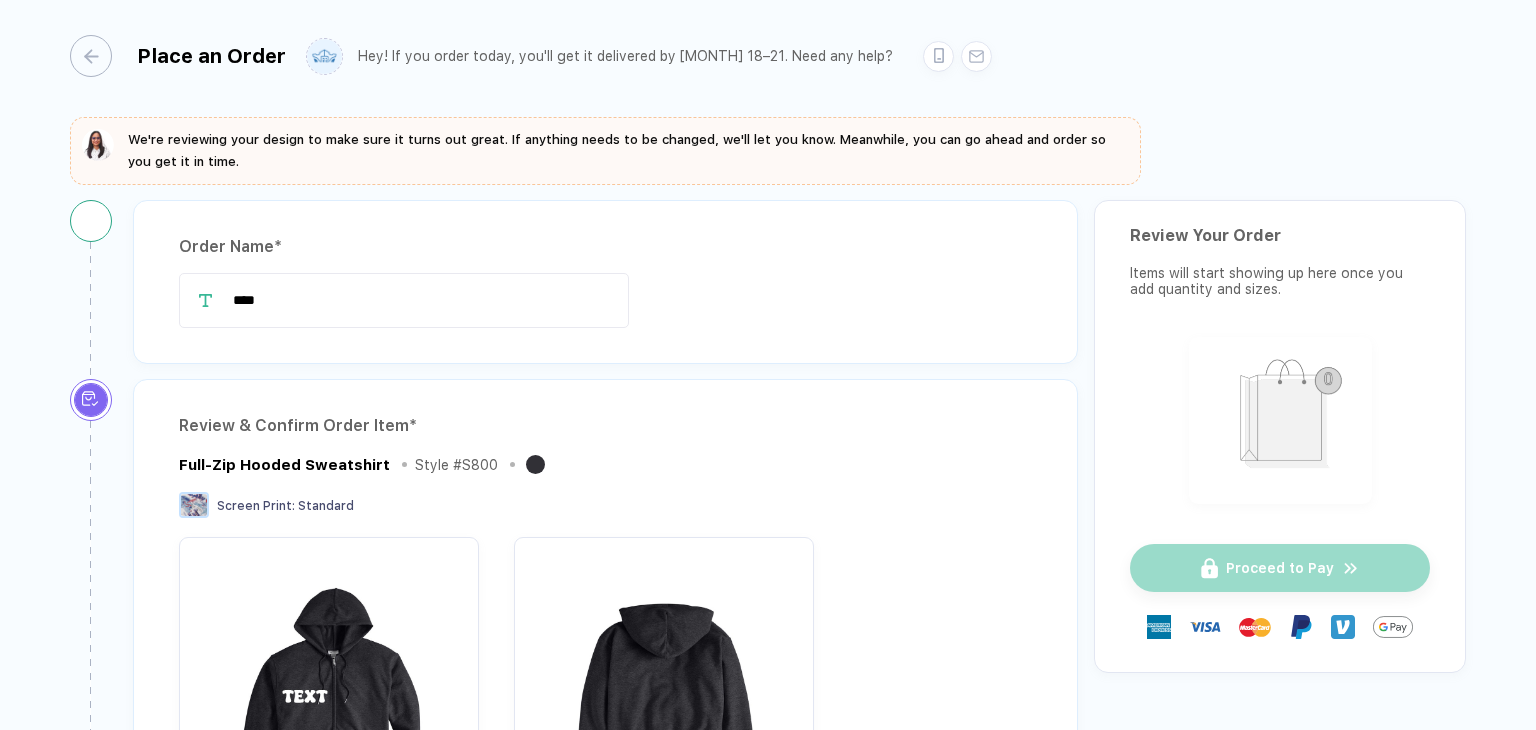 type 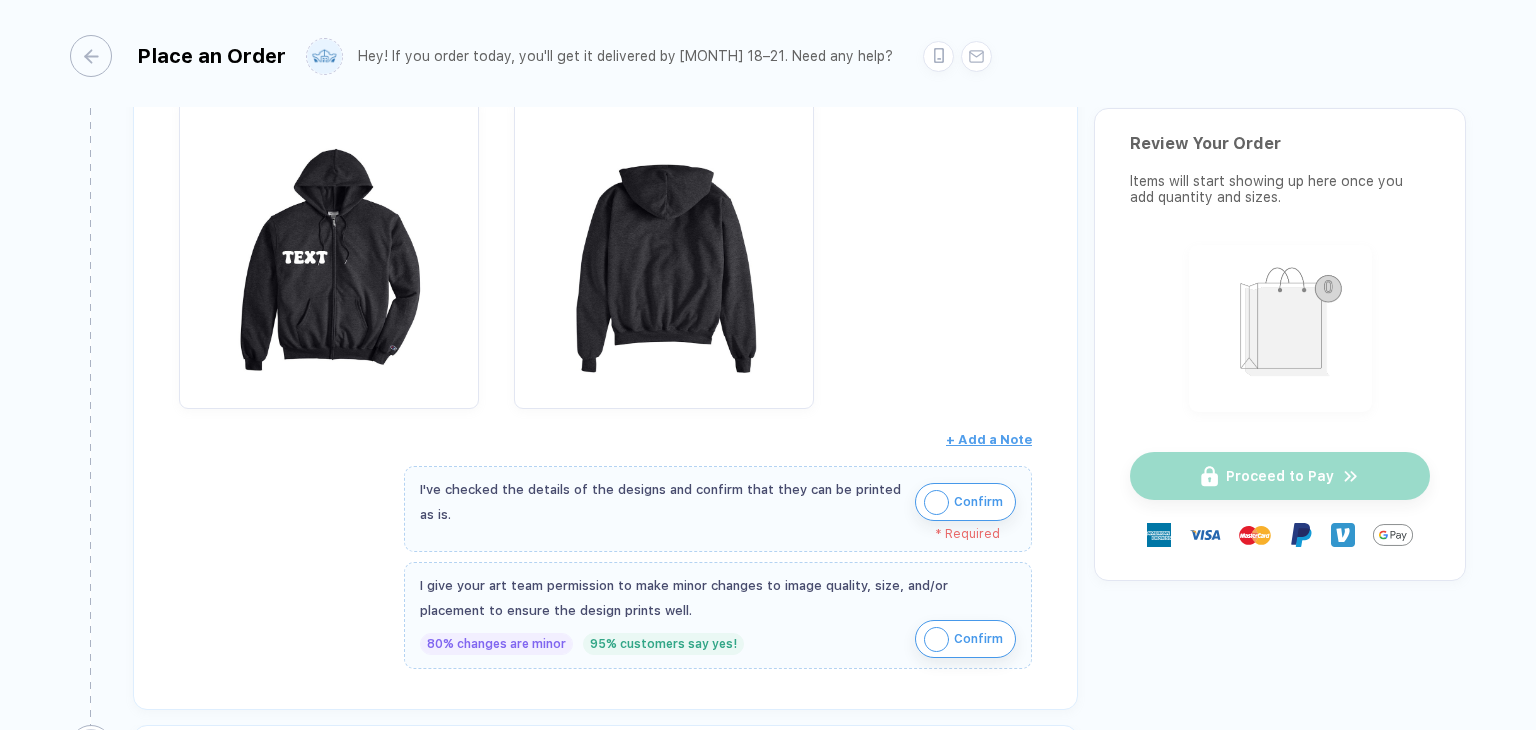 scroll, scrollTop: 450, scrollLeft: 0, axis: vertical 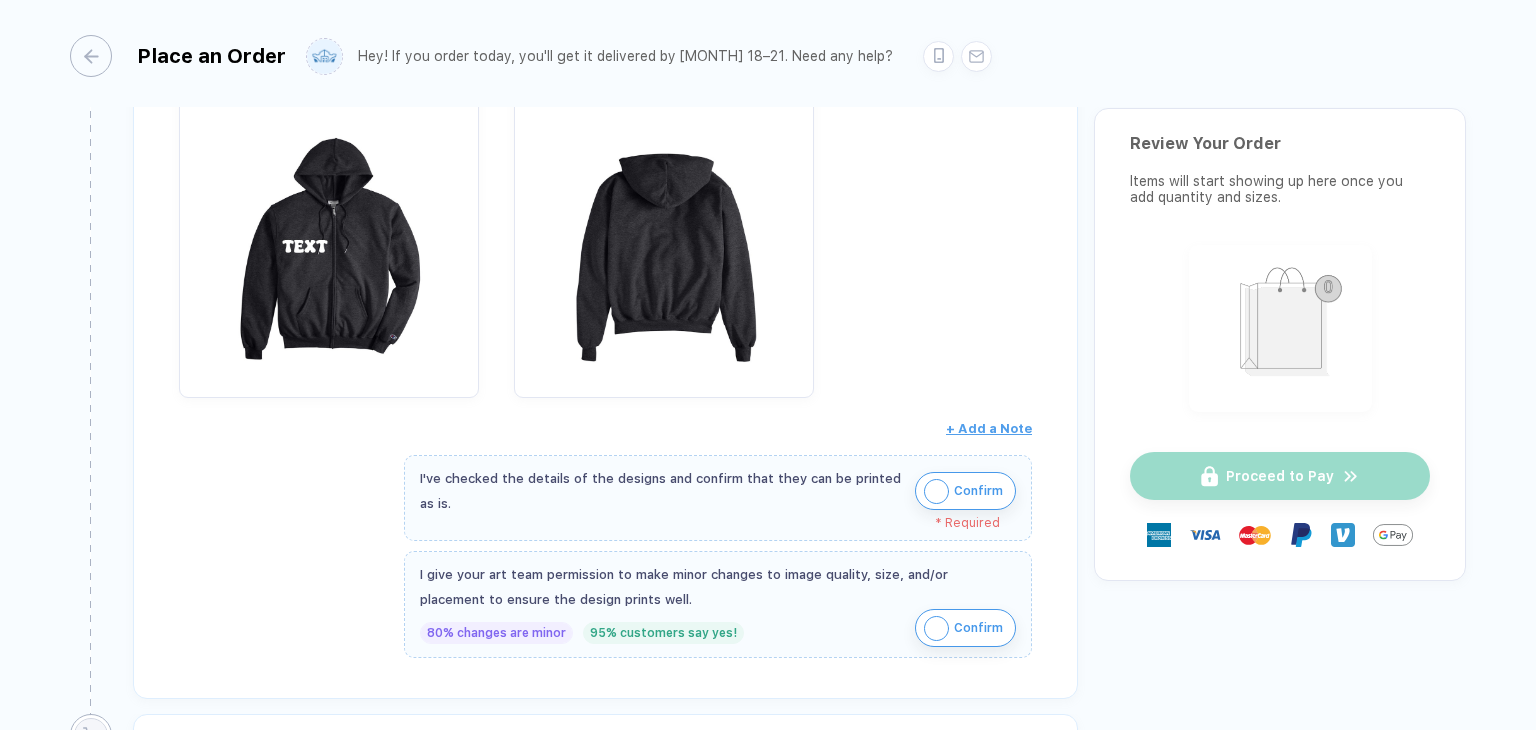 click on "Confirm" at bounding box center [965, 491] 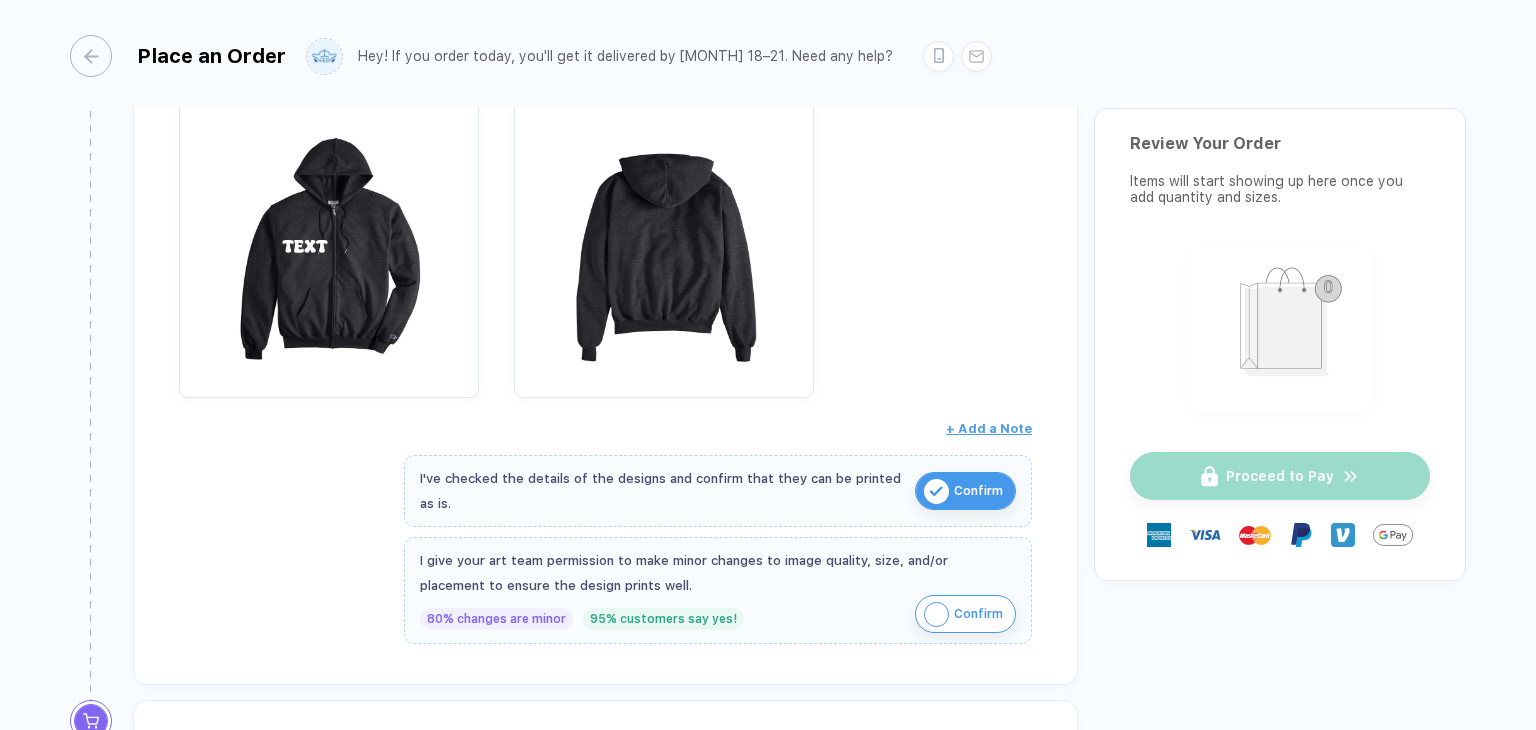 click on "Confirm" at bounding box center [965, 614] 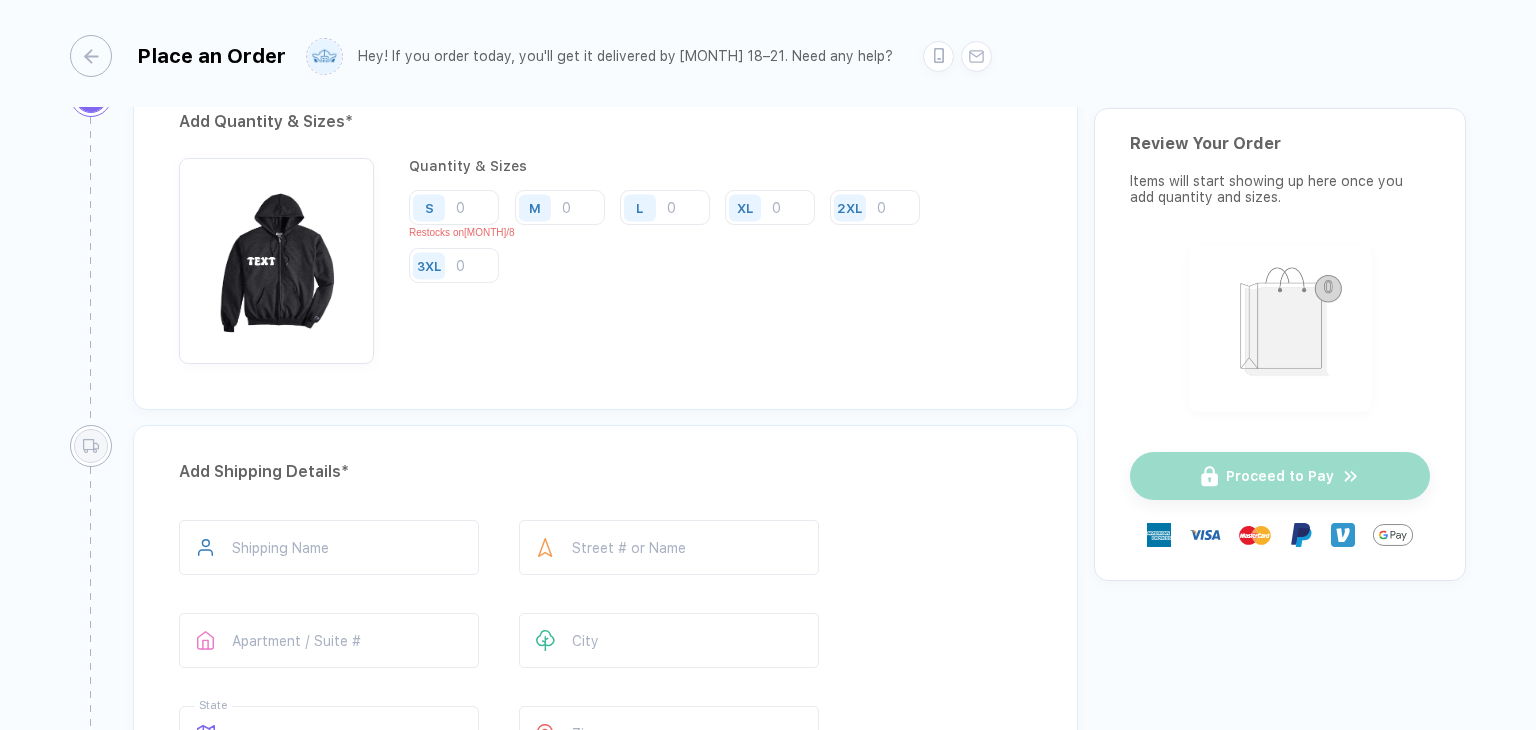 scroll, scrollTop: 1072, scrollLeft: 0, axis: vertical 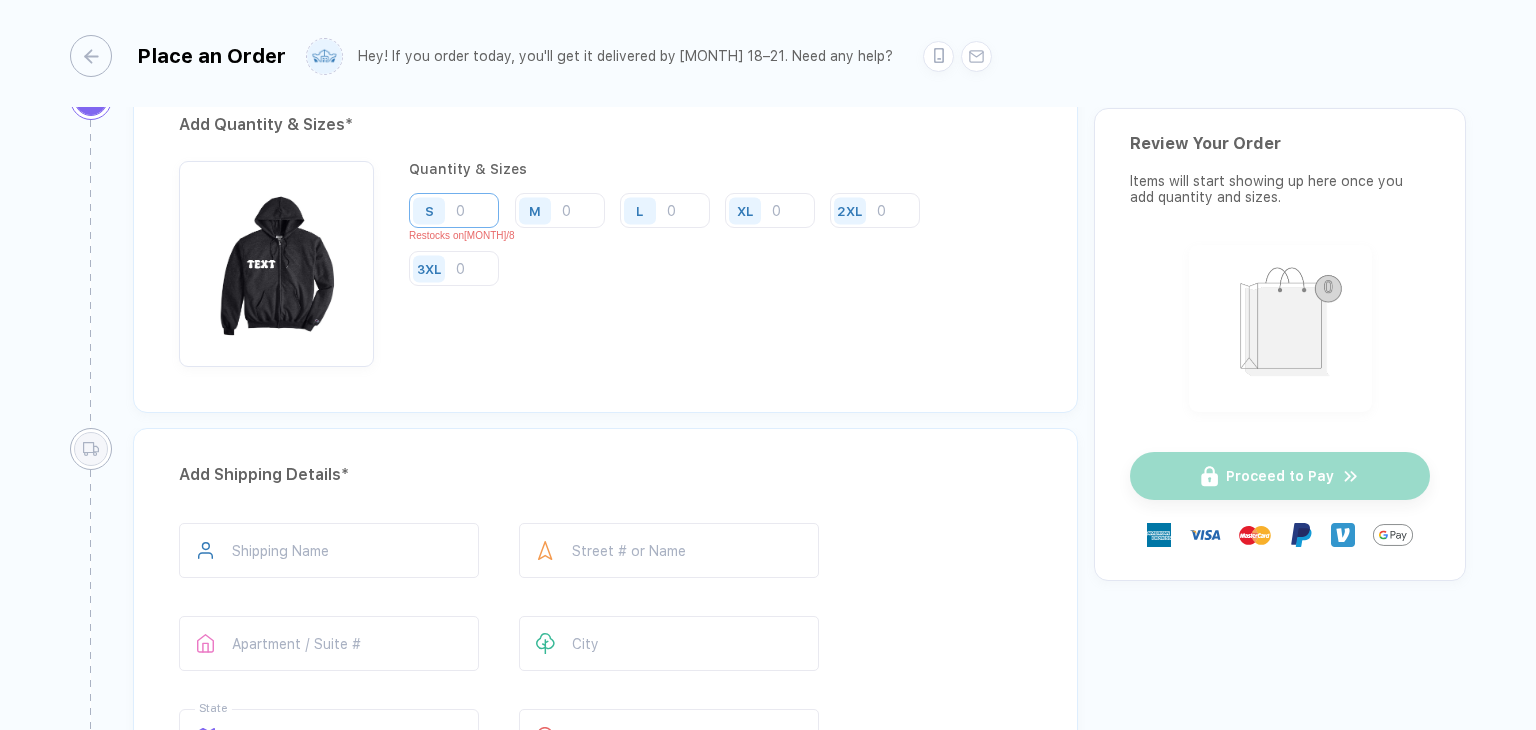 type 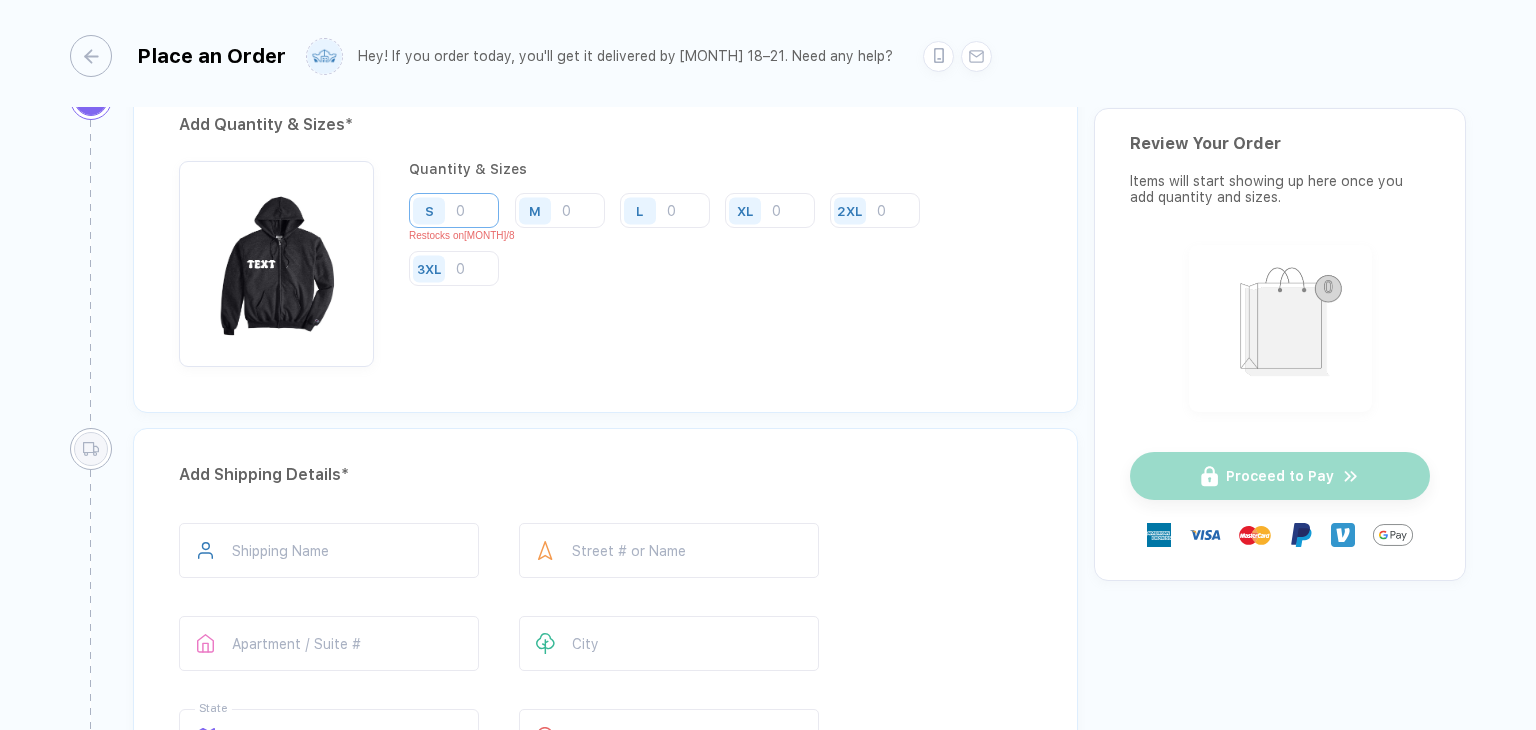 click at bounding box center (454, 210) 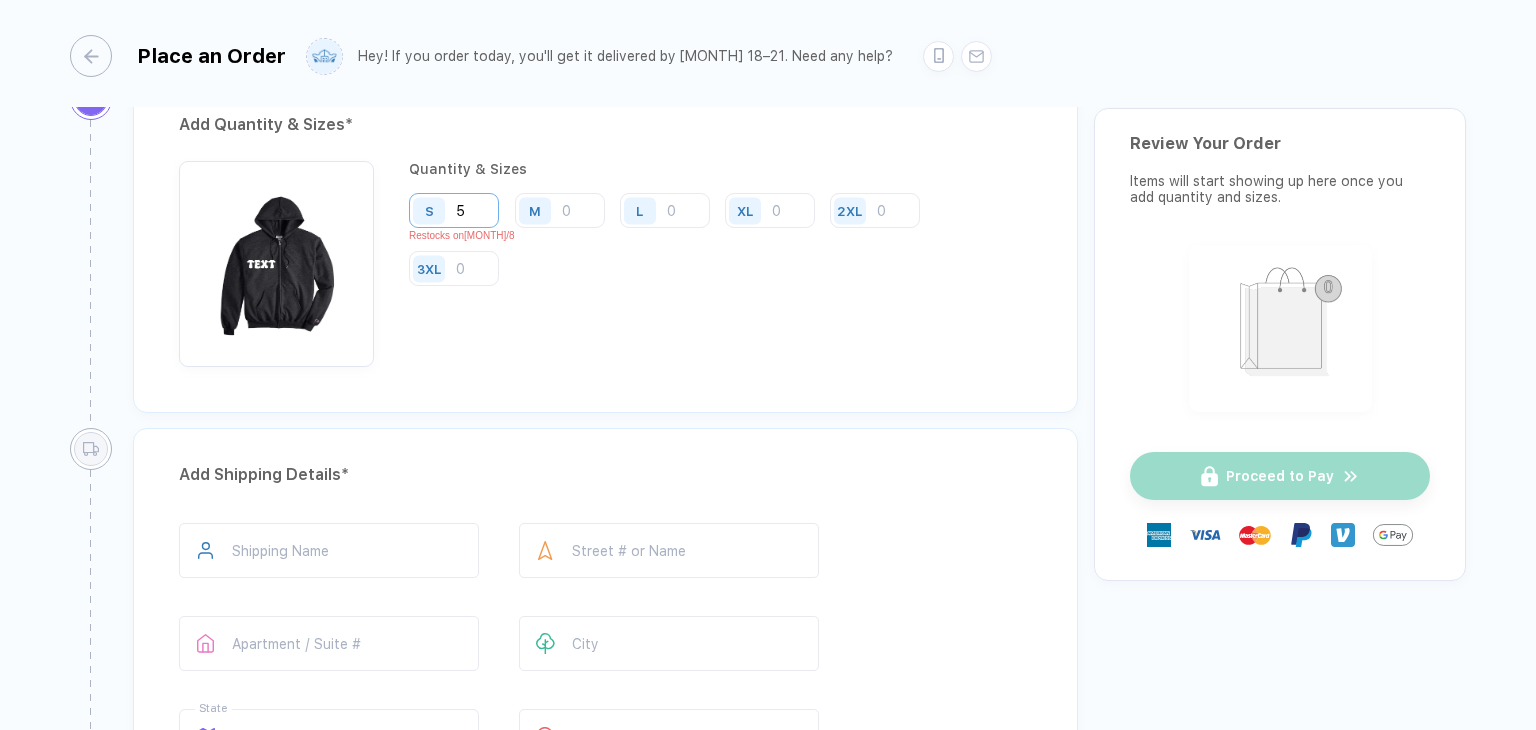 type 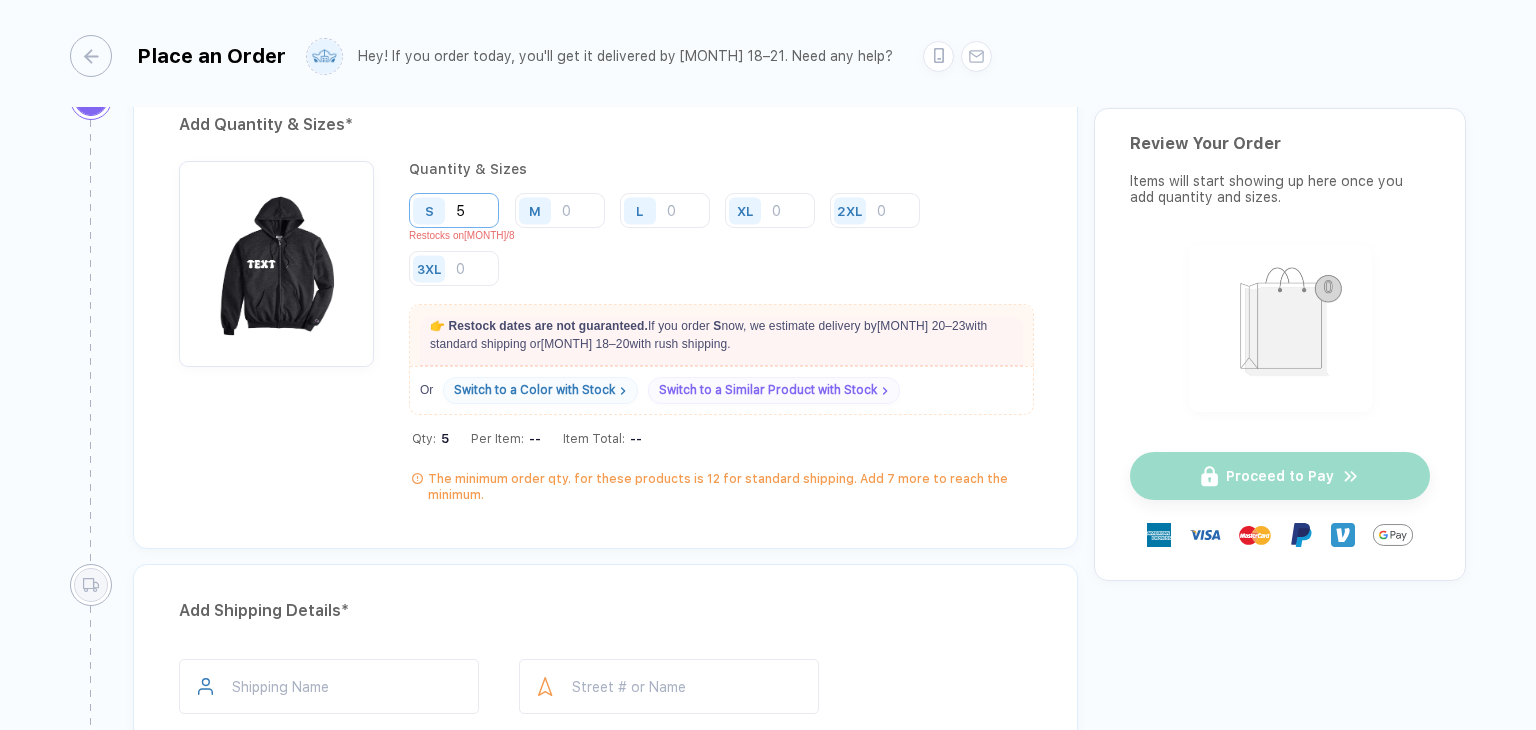 type on "56" 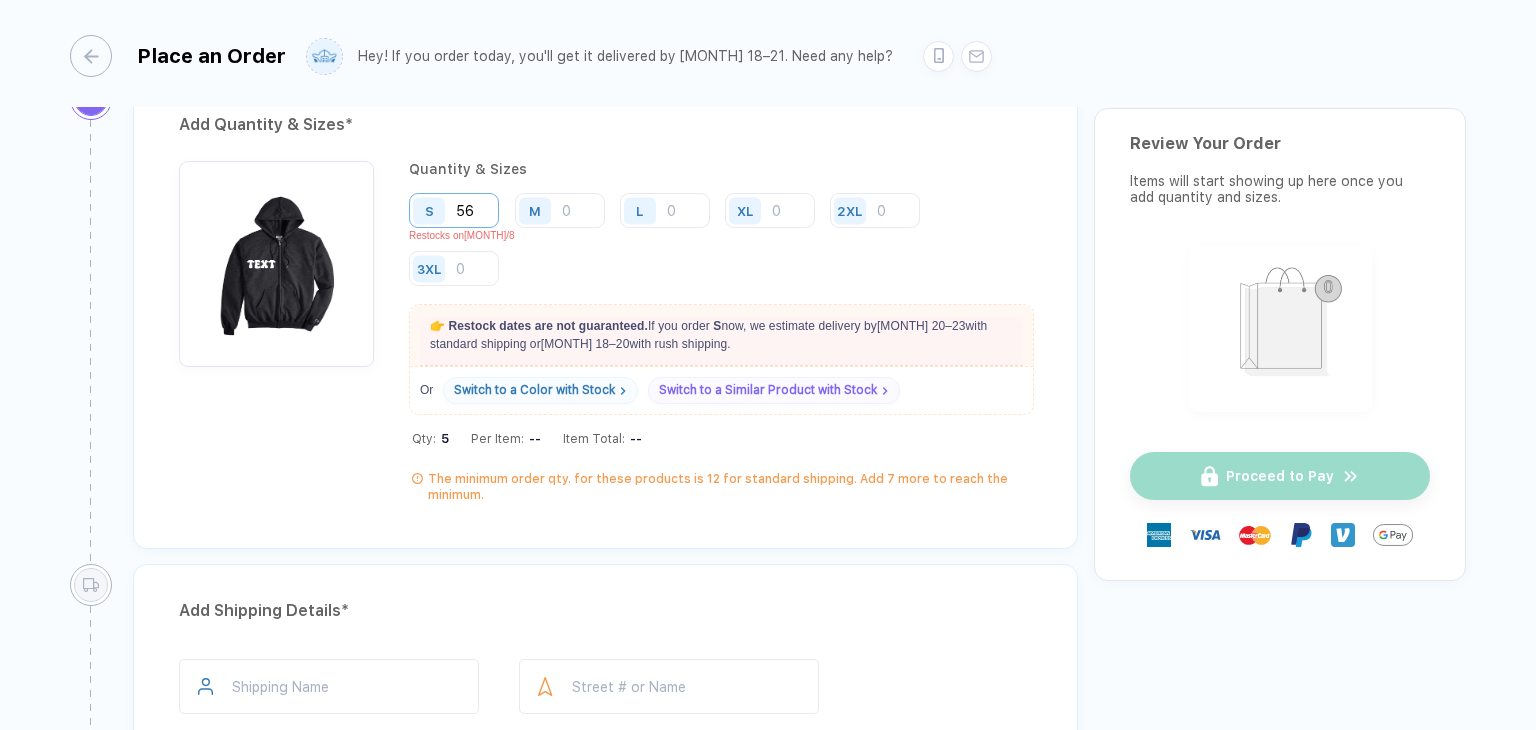 type 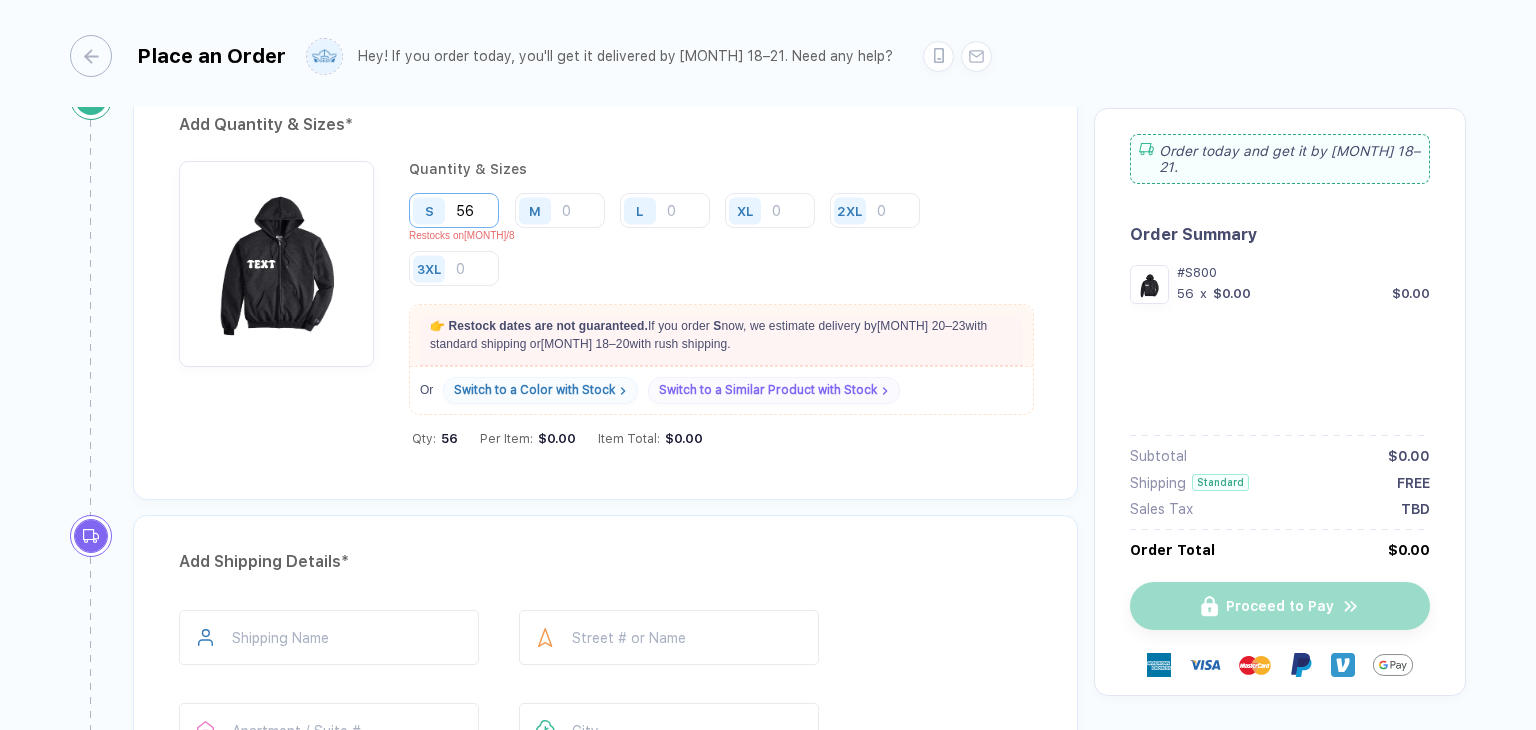 type 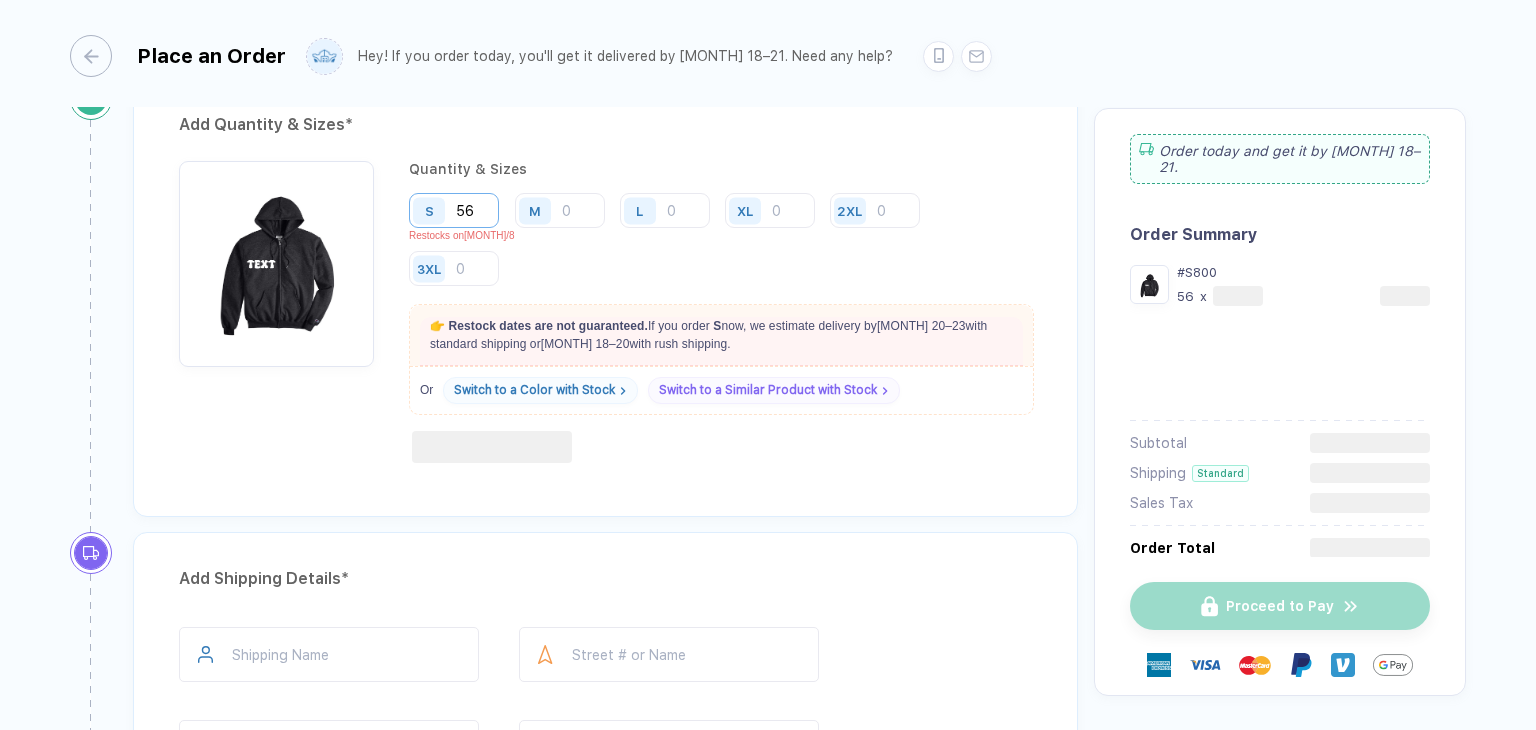 type 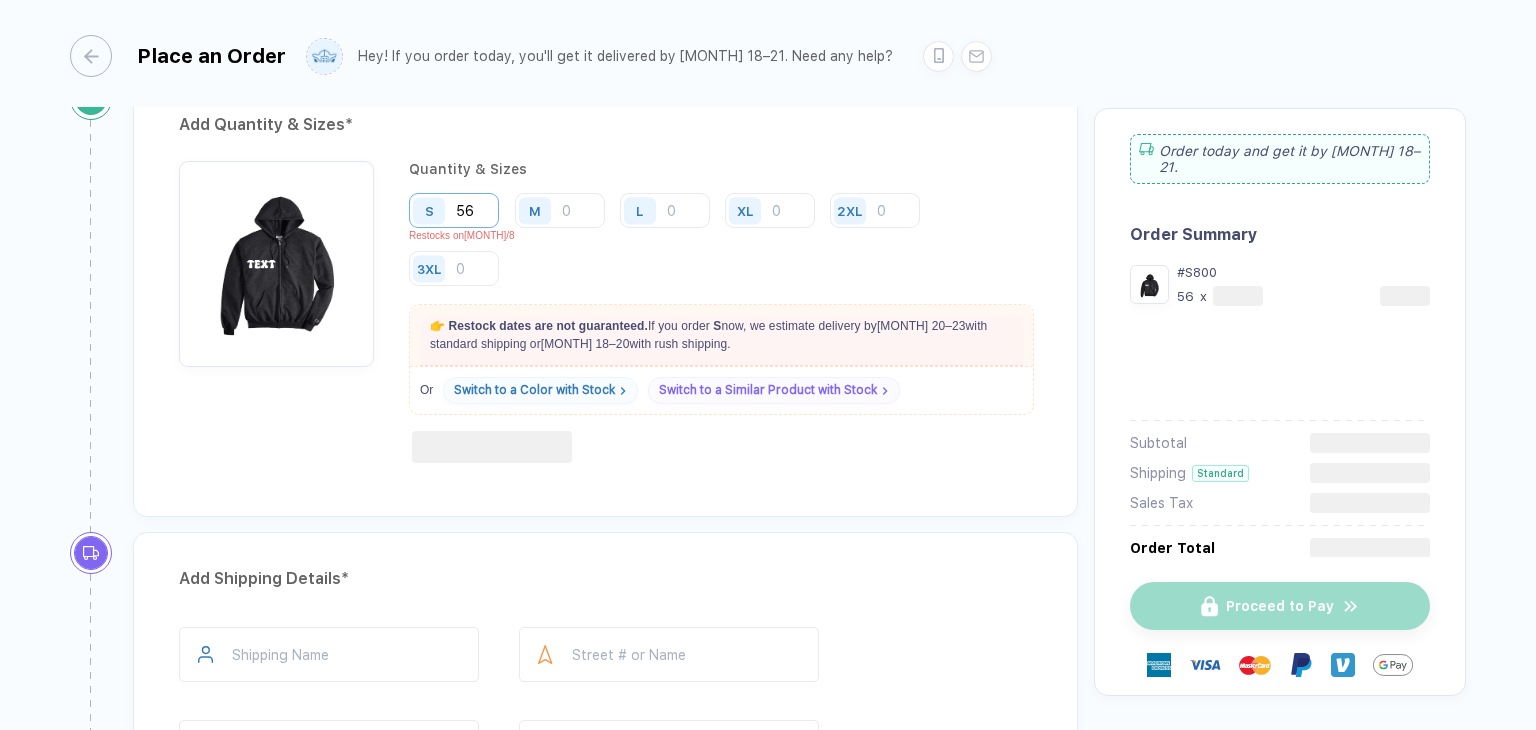 type 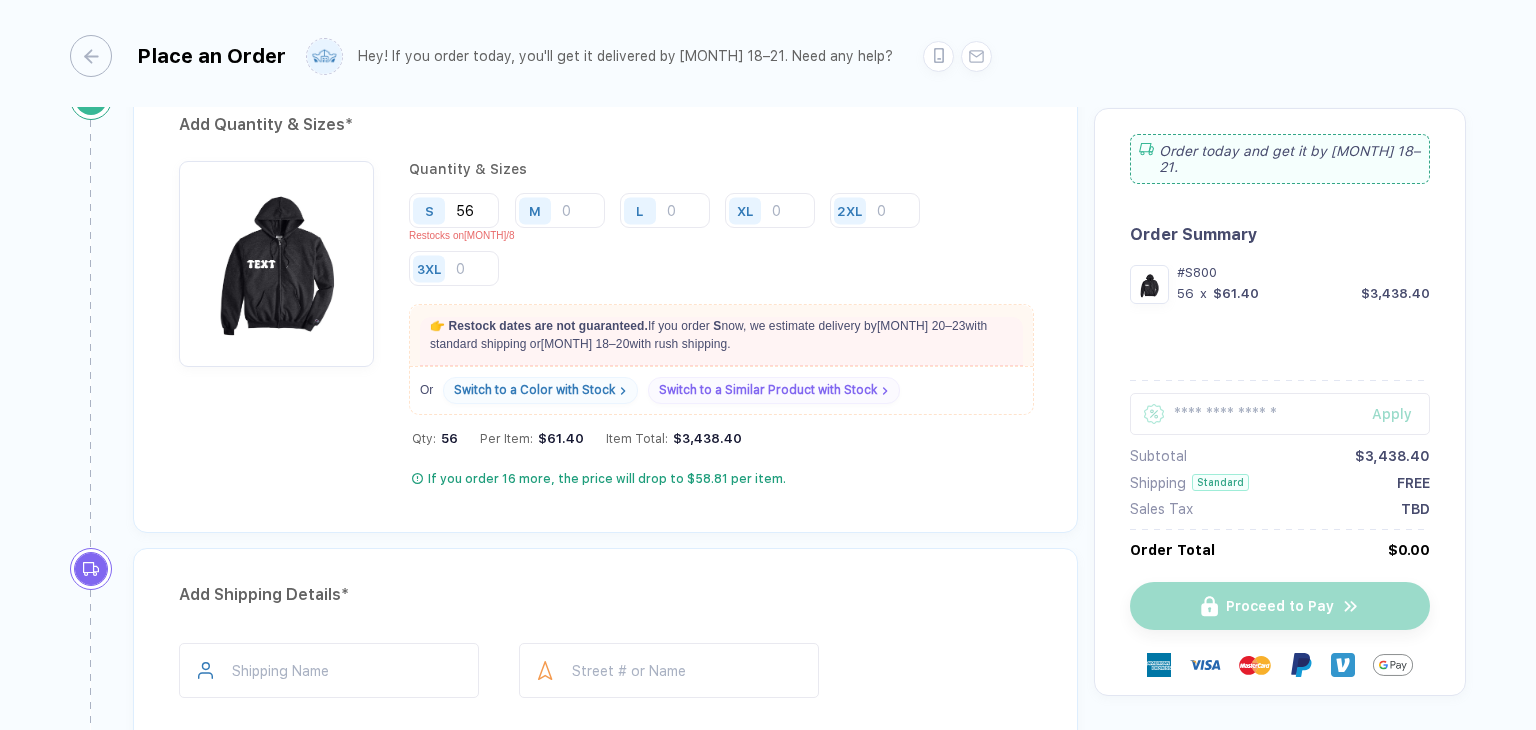 type 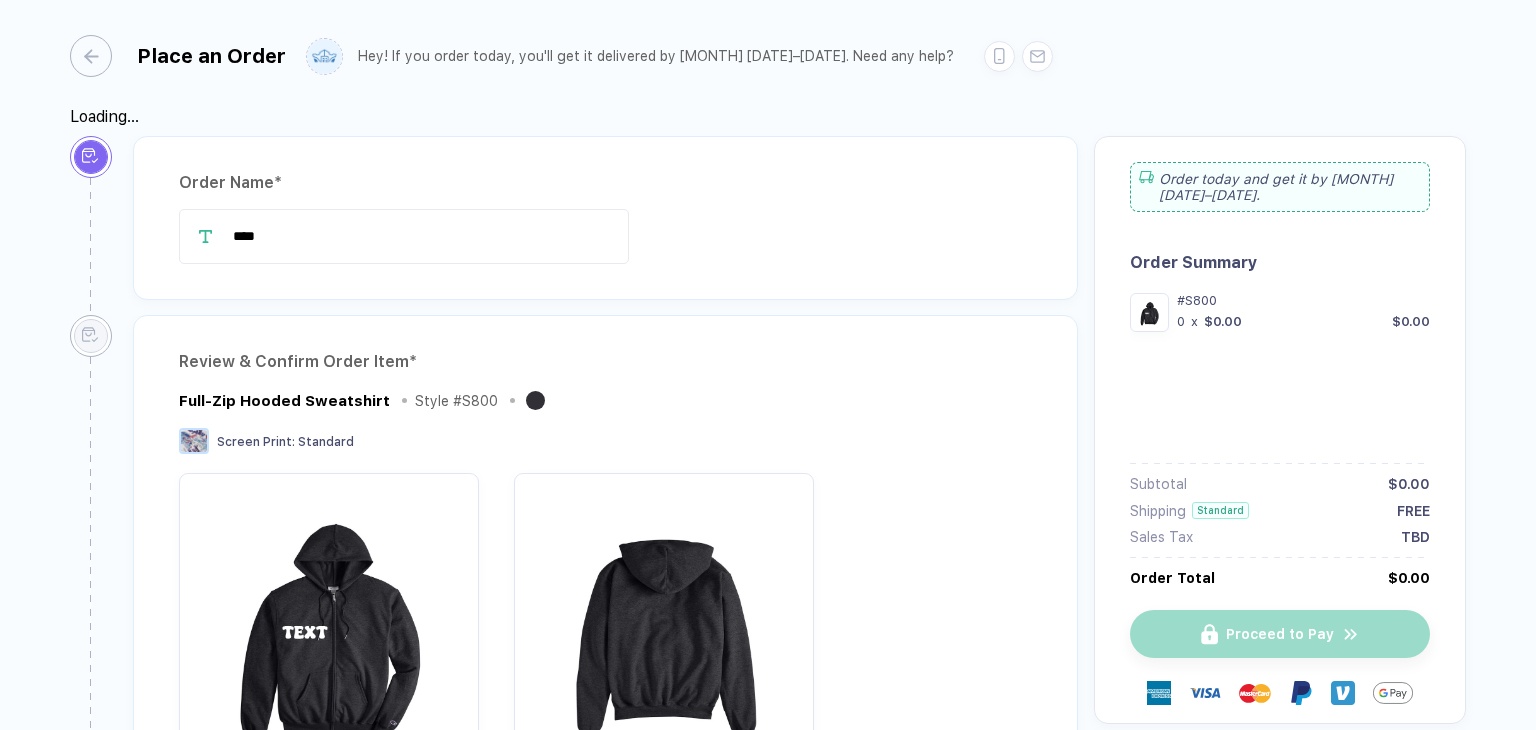 scroll, scrollTop: 0, scrollLeft: 0, axis: both 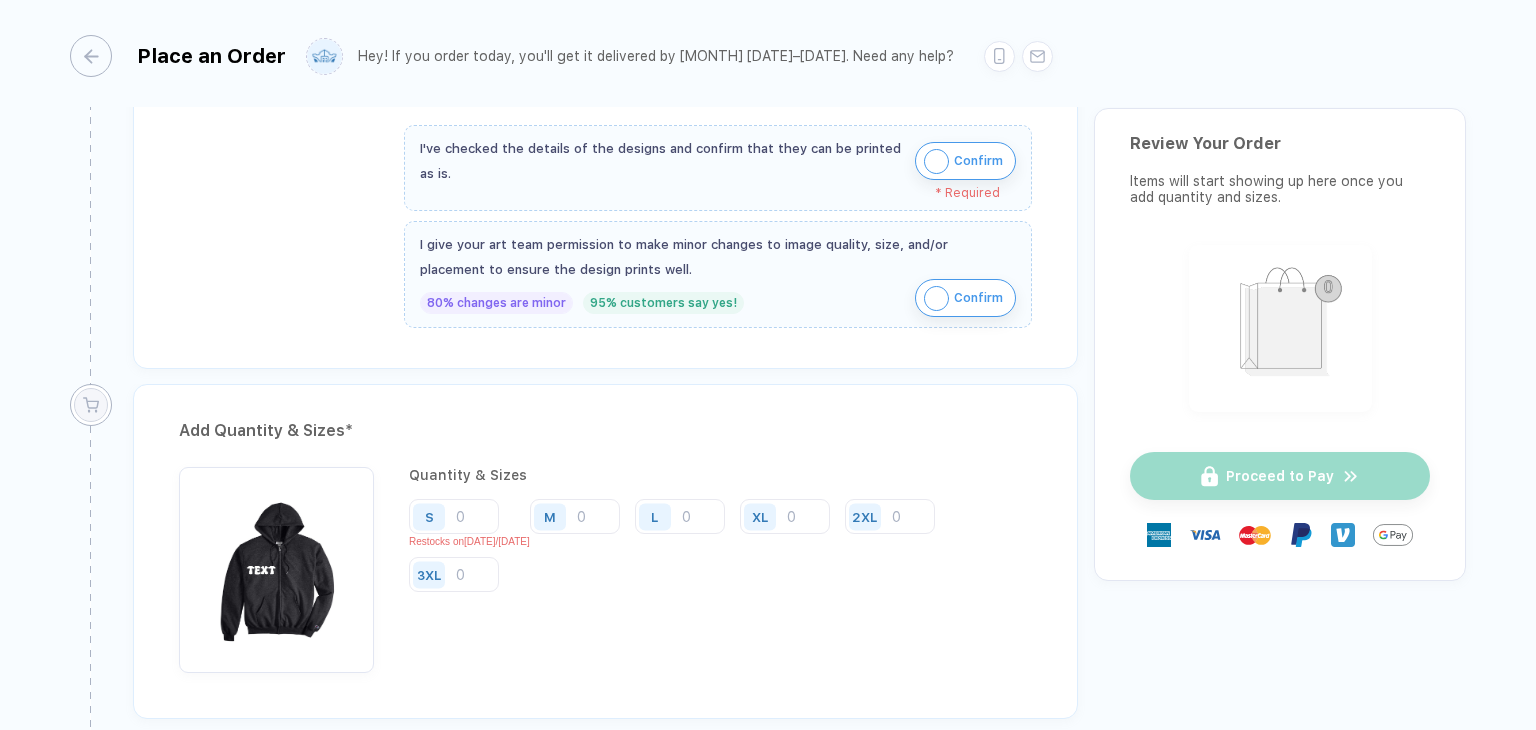 click on "Confirm" at bounding box center (965, 161) 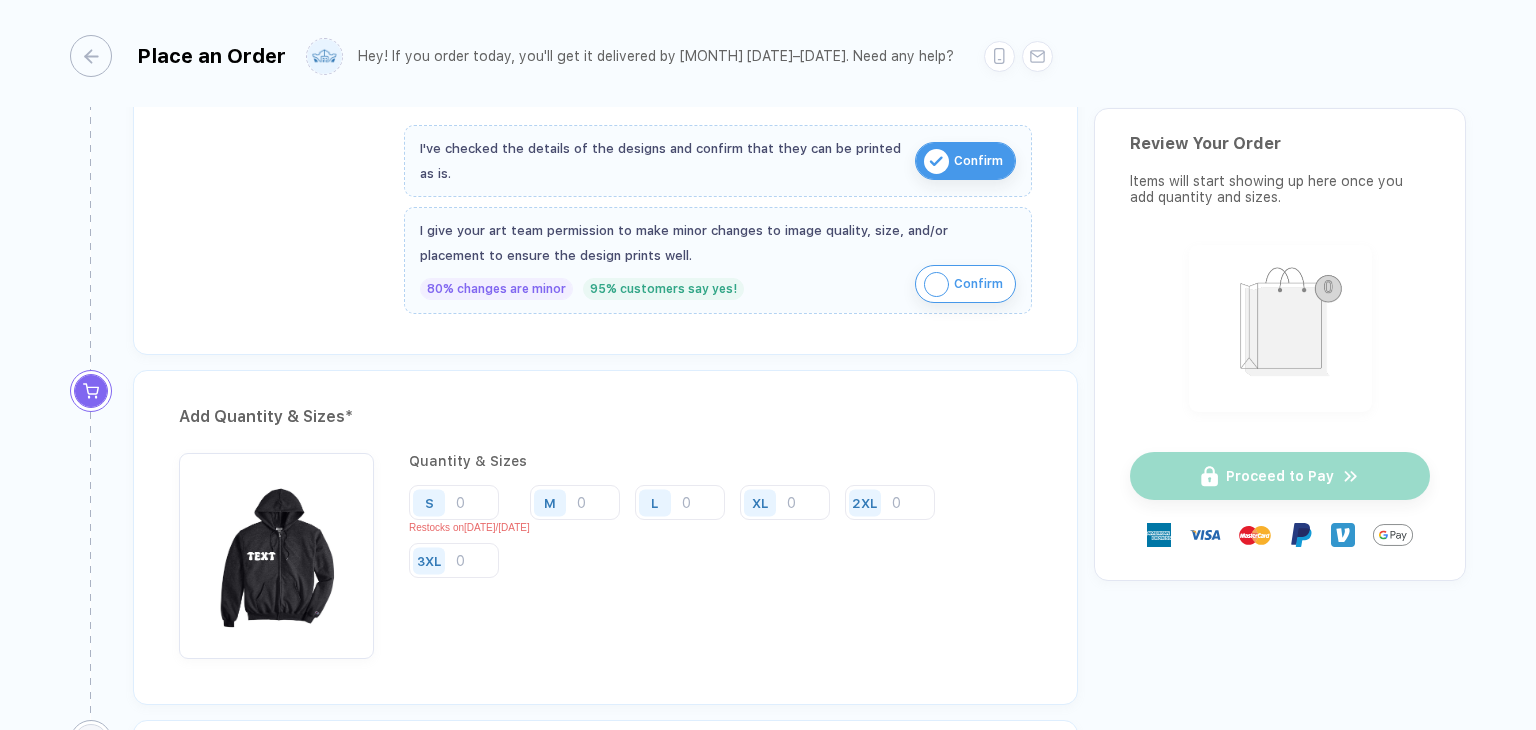 click on "Confirm" at bounding box center [965, 284] 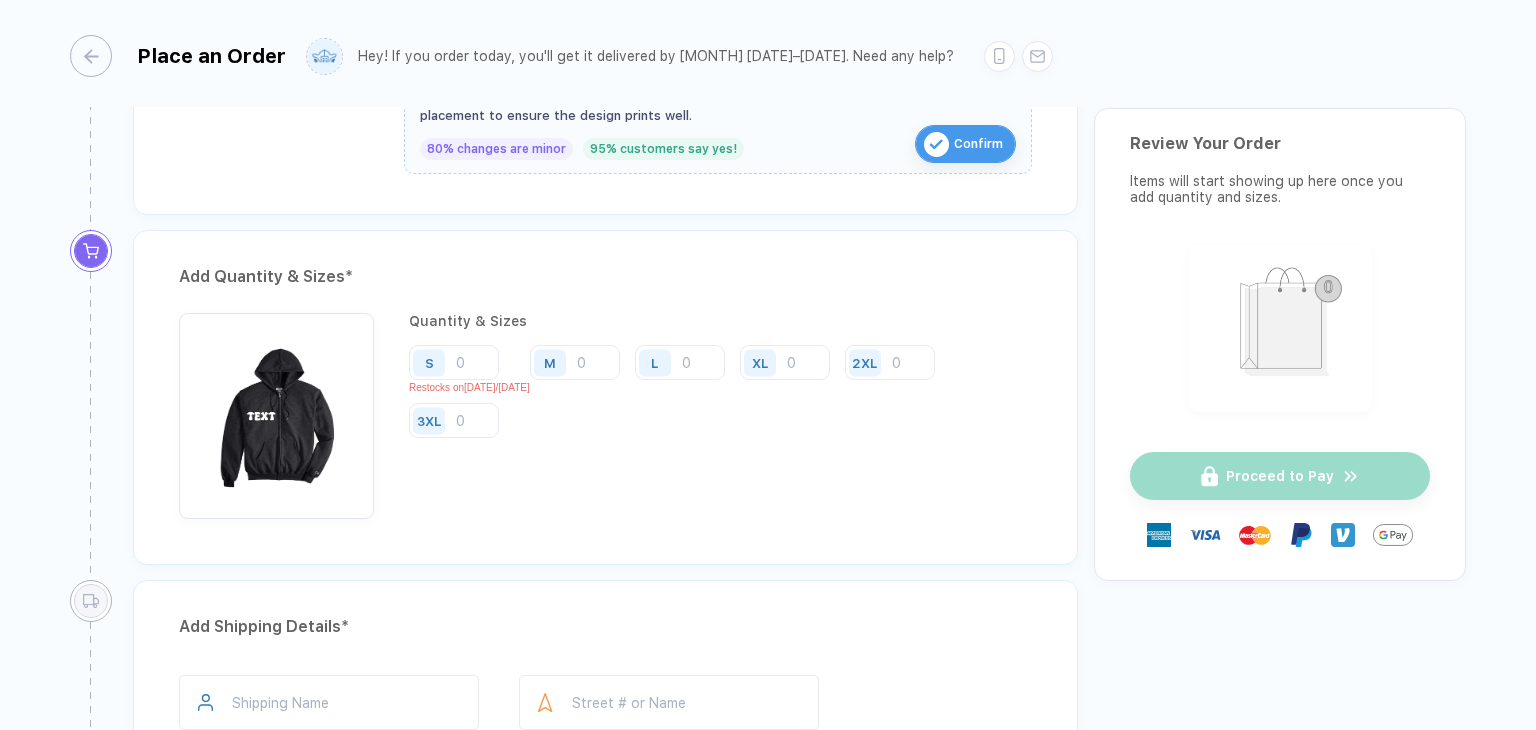 scroll, scrollTop: 919, scrollLeft: 0, axis: vertical 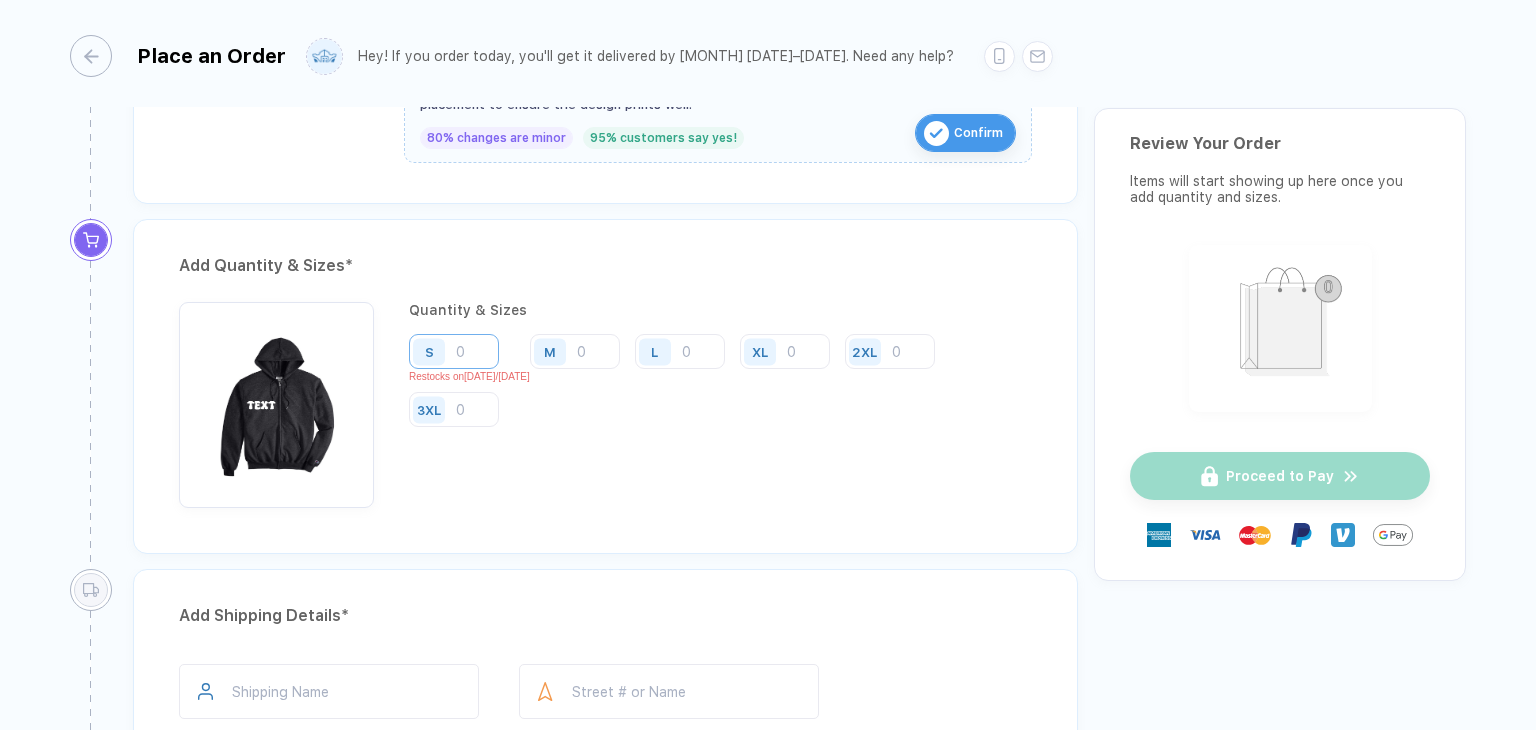 click at bounding box center [454, 351] 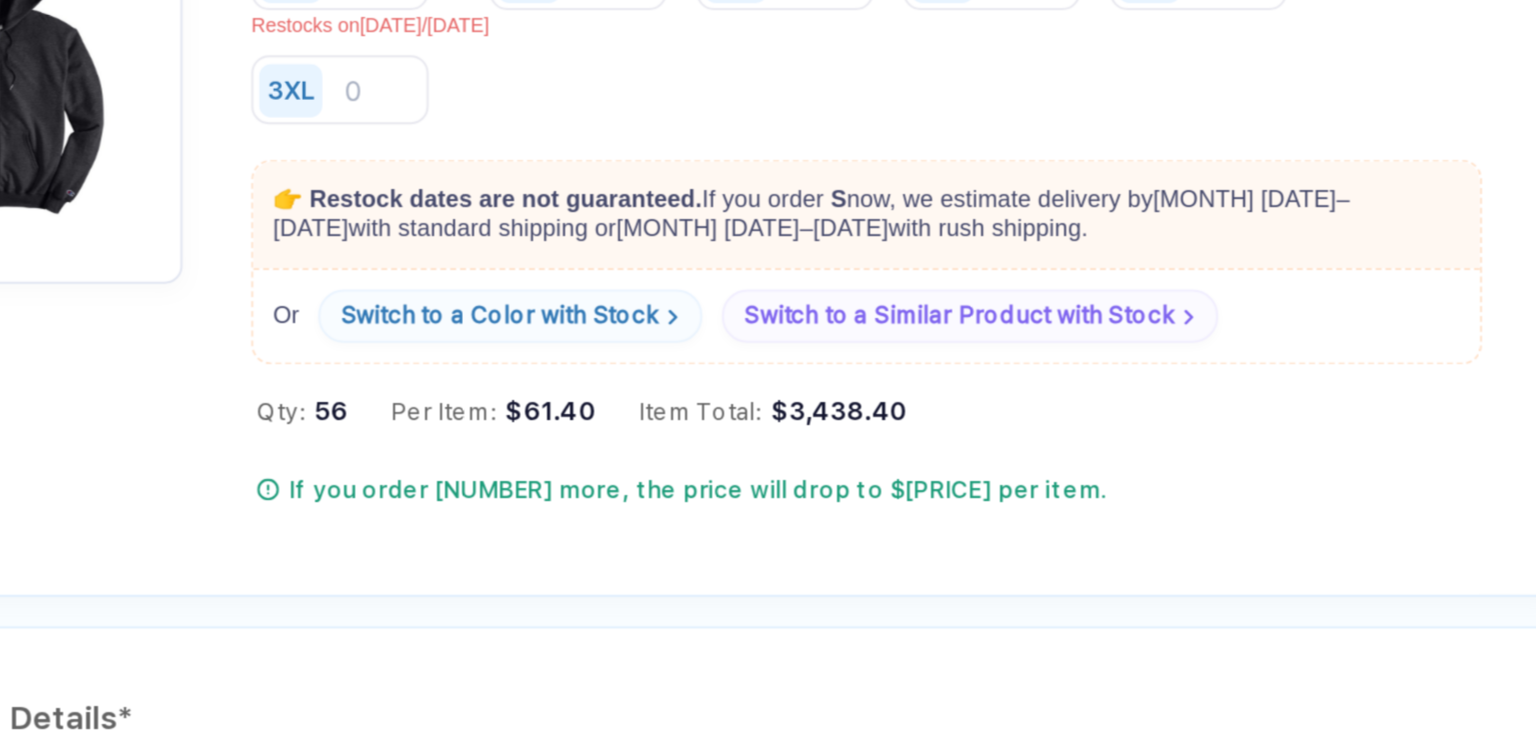scroll, scrollTop: 1100, scrollLeft: 0, axis: vertical 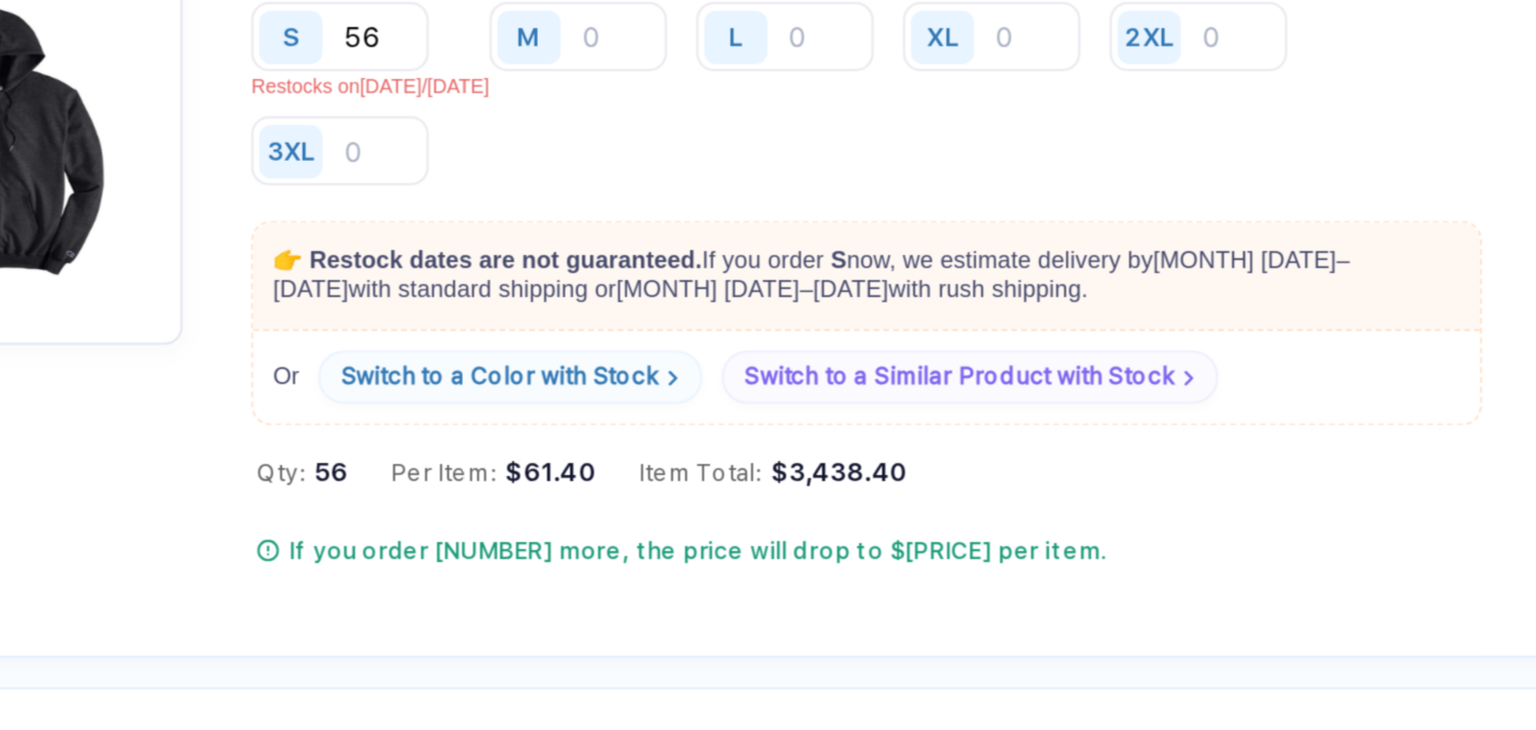type on "56" 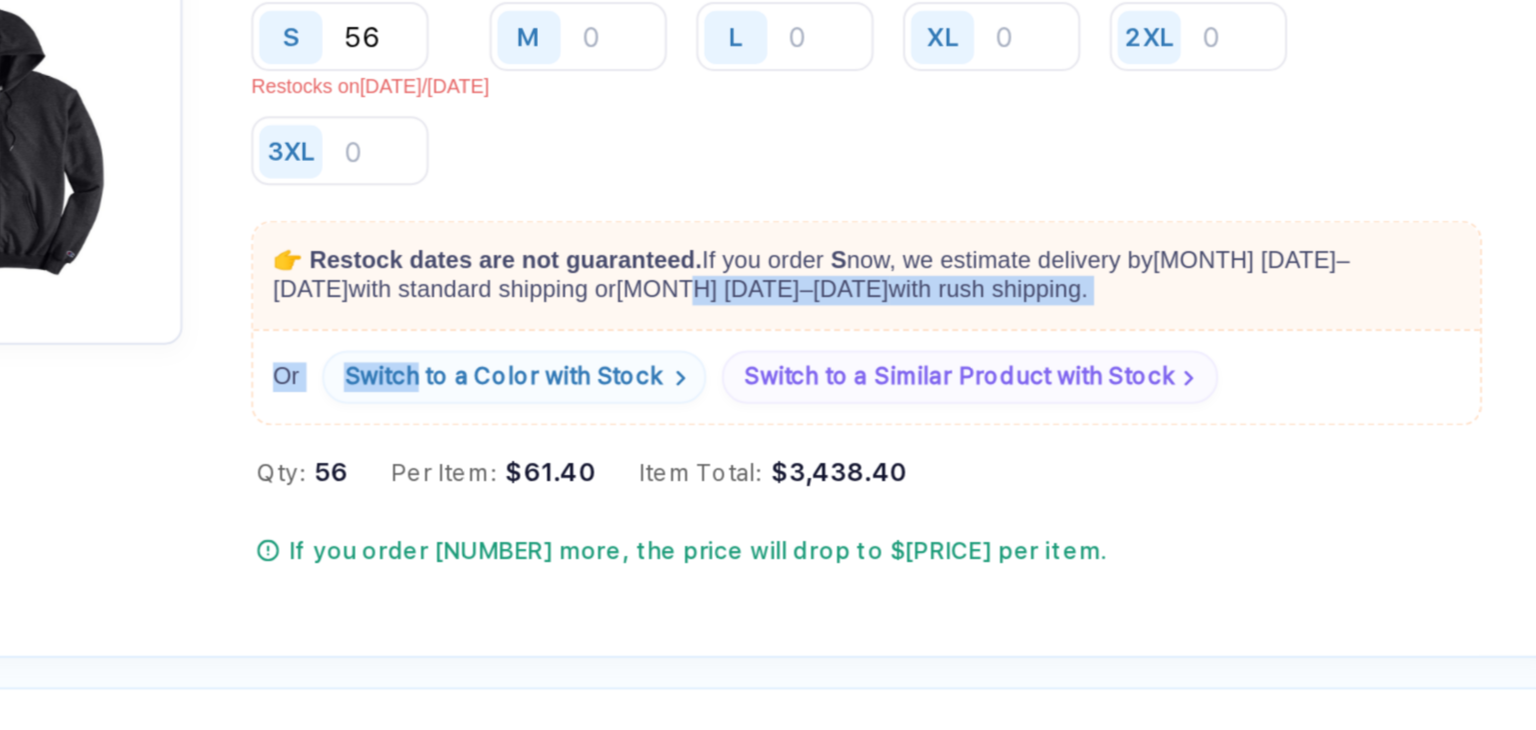 drag, startPoint x: 566, startPoint y: 331, endPoint x: 495, endPoint y: 344, distance: 72.18033 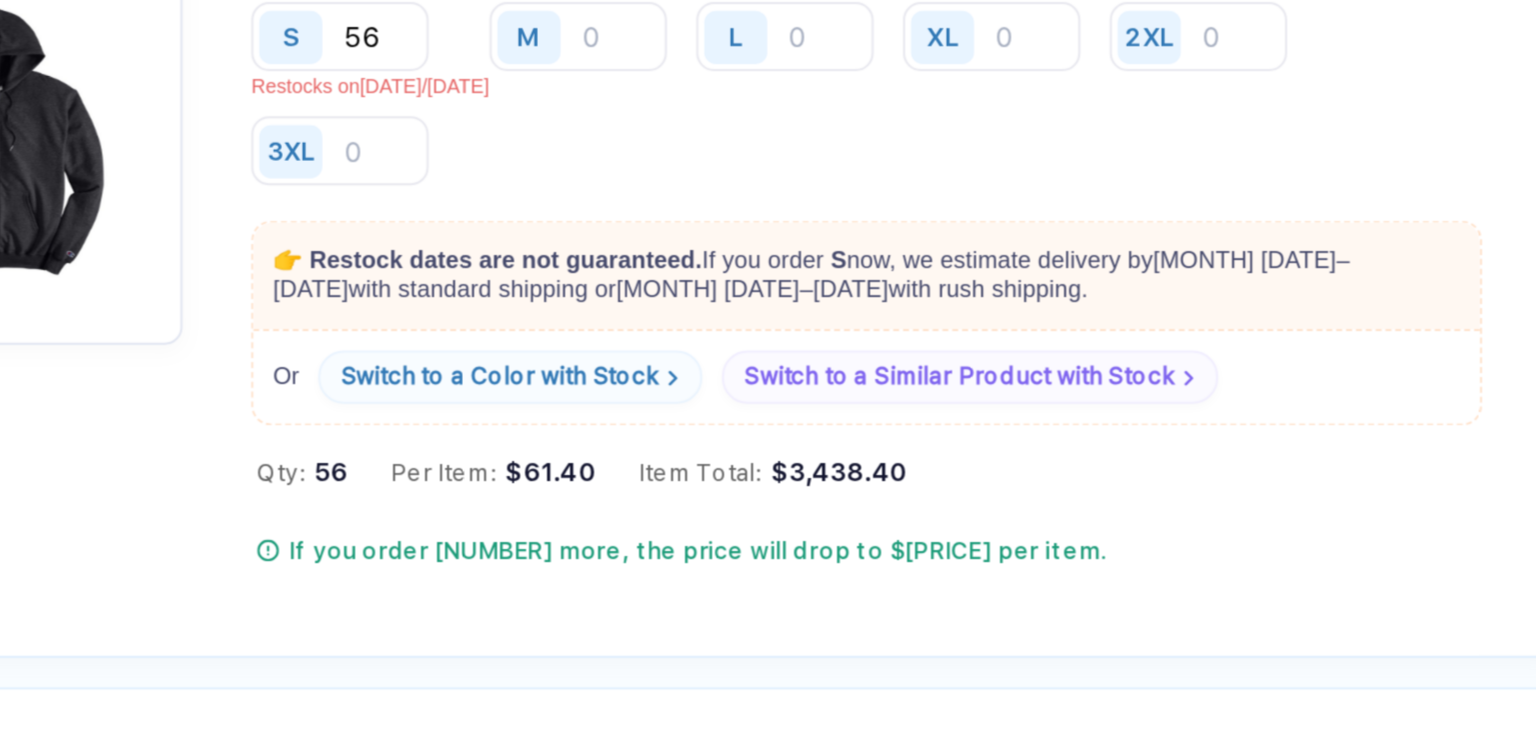 click on "Or Switch to a Color with Stock
Switch to a Similar Product with Stock" at bounding box center [721, 348] 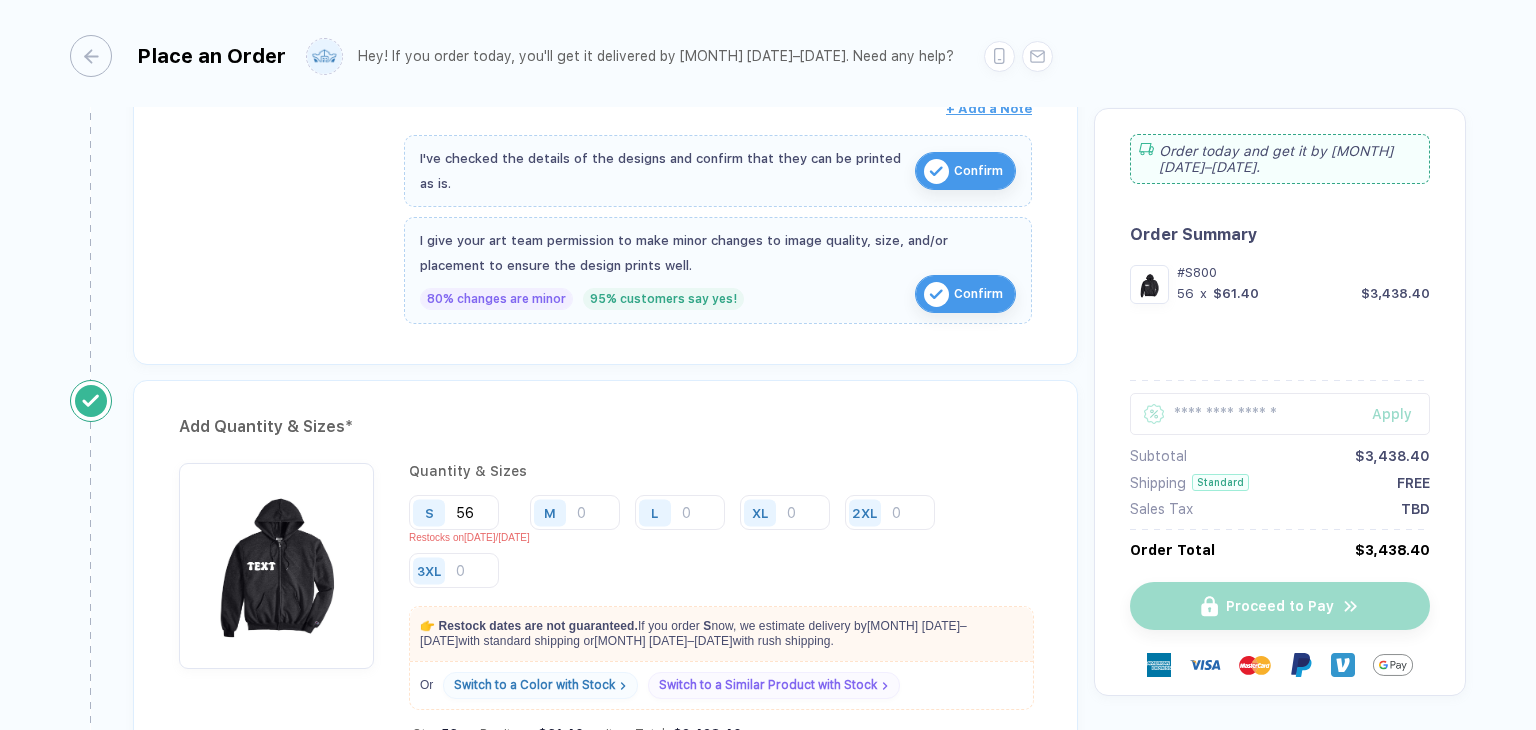 scroll, scrollTop: 701, scrollLeft: 0, axis: vertical 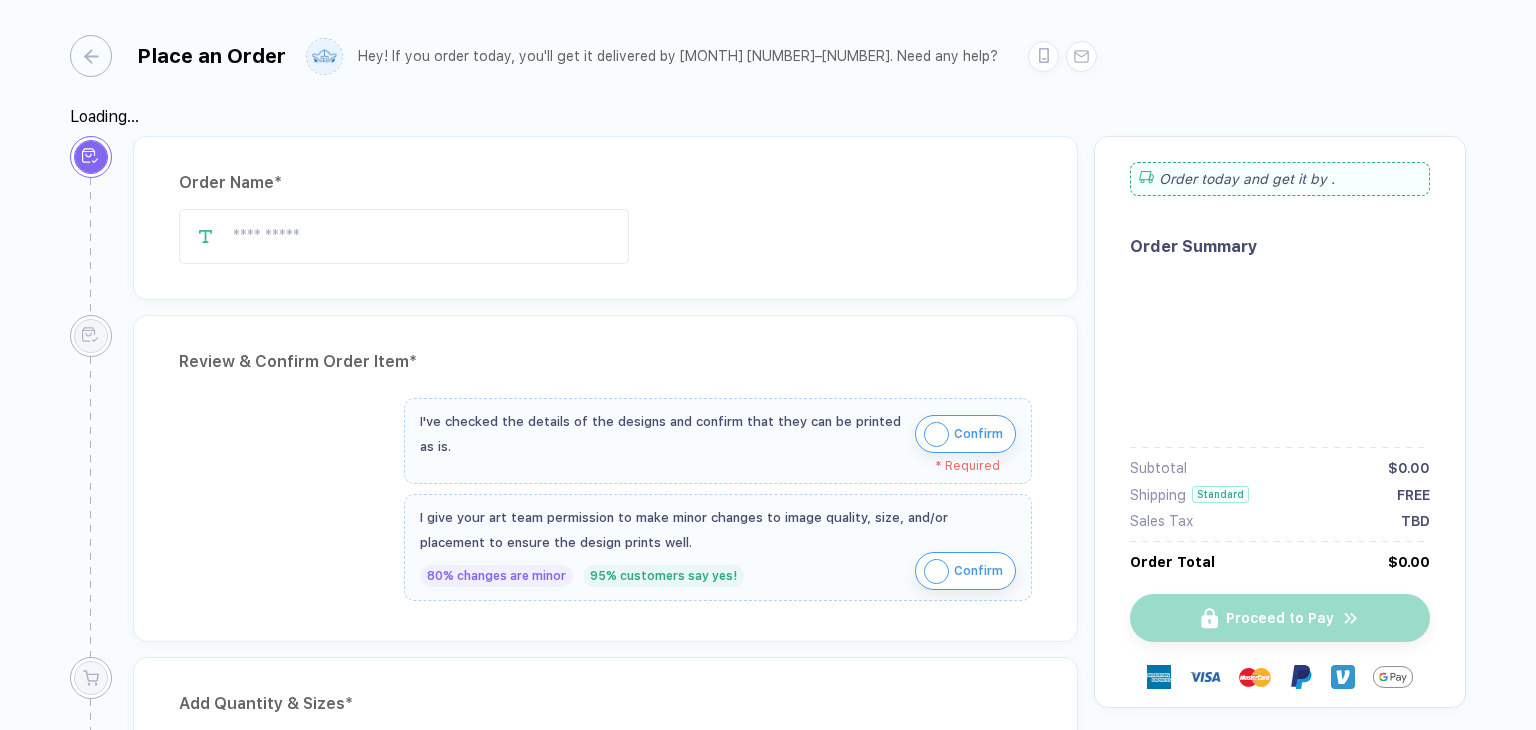 type on "****" 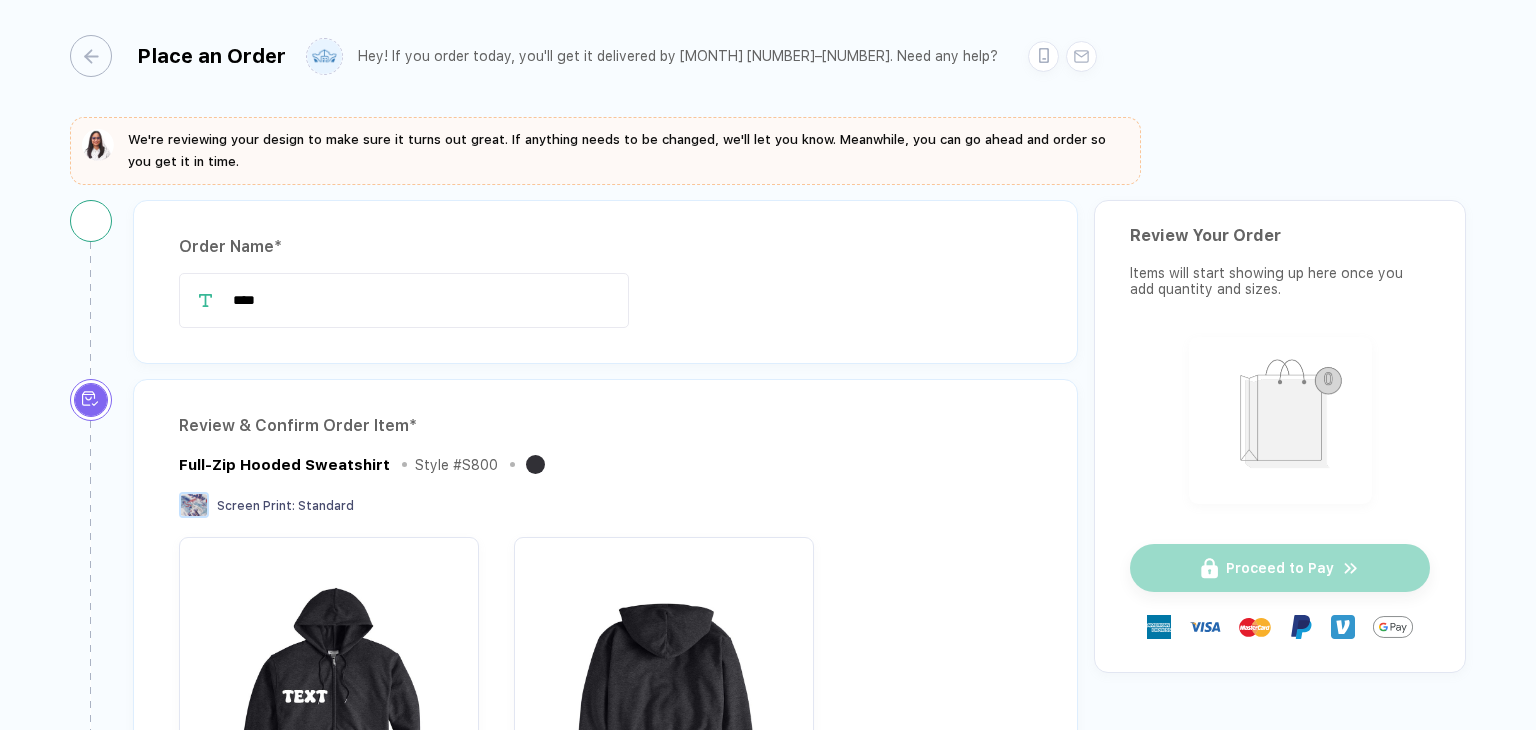scroll, scrollTop: 0, scrollLeft: 0, axis: both 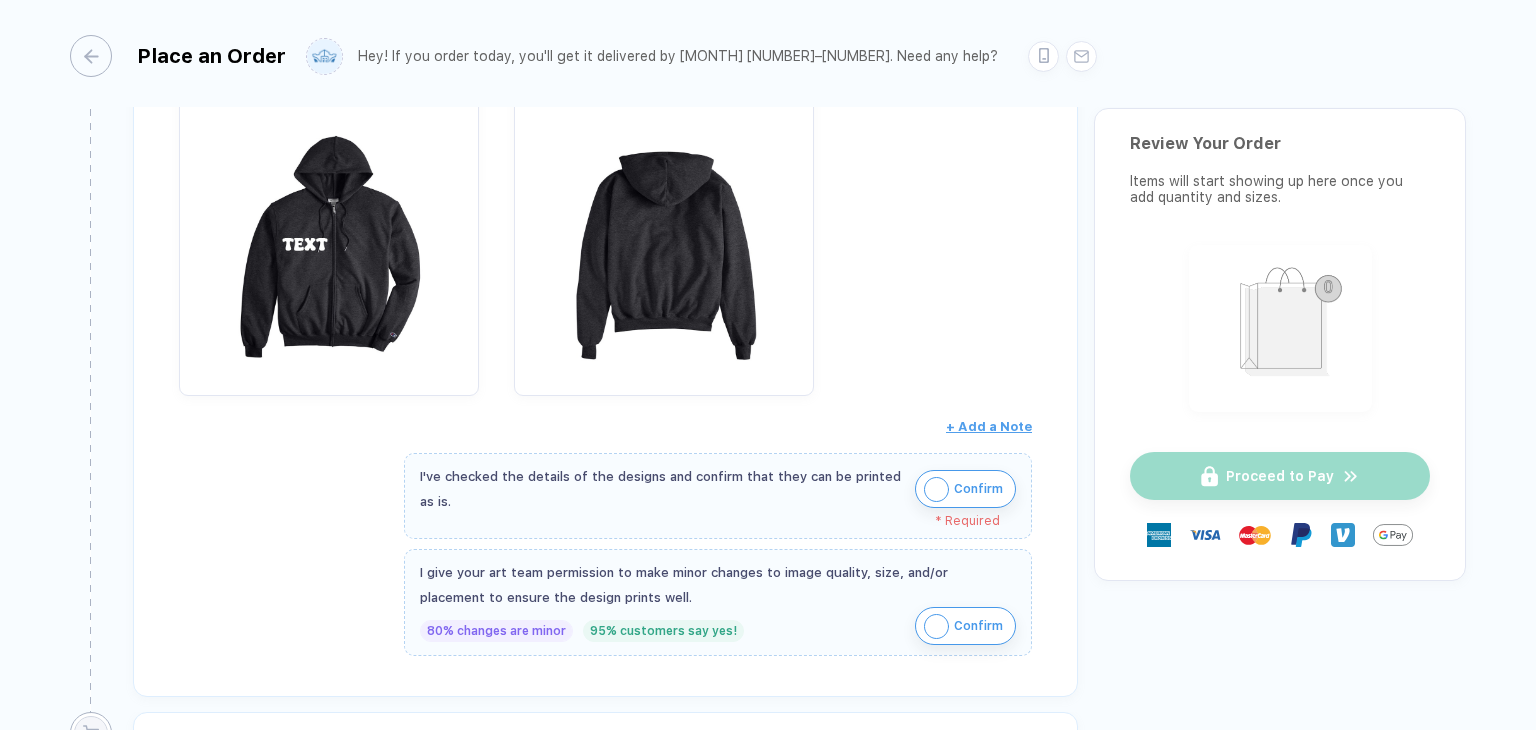 click at bounding box center [936, 489] 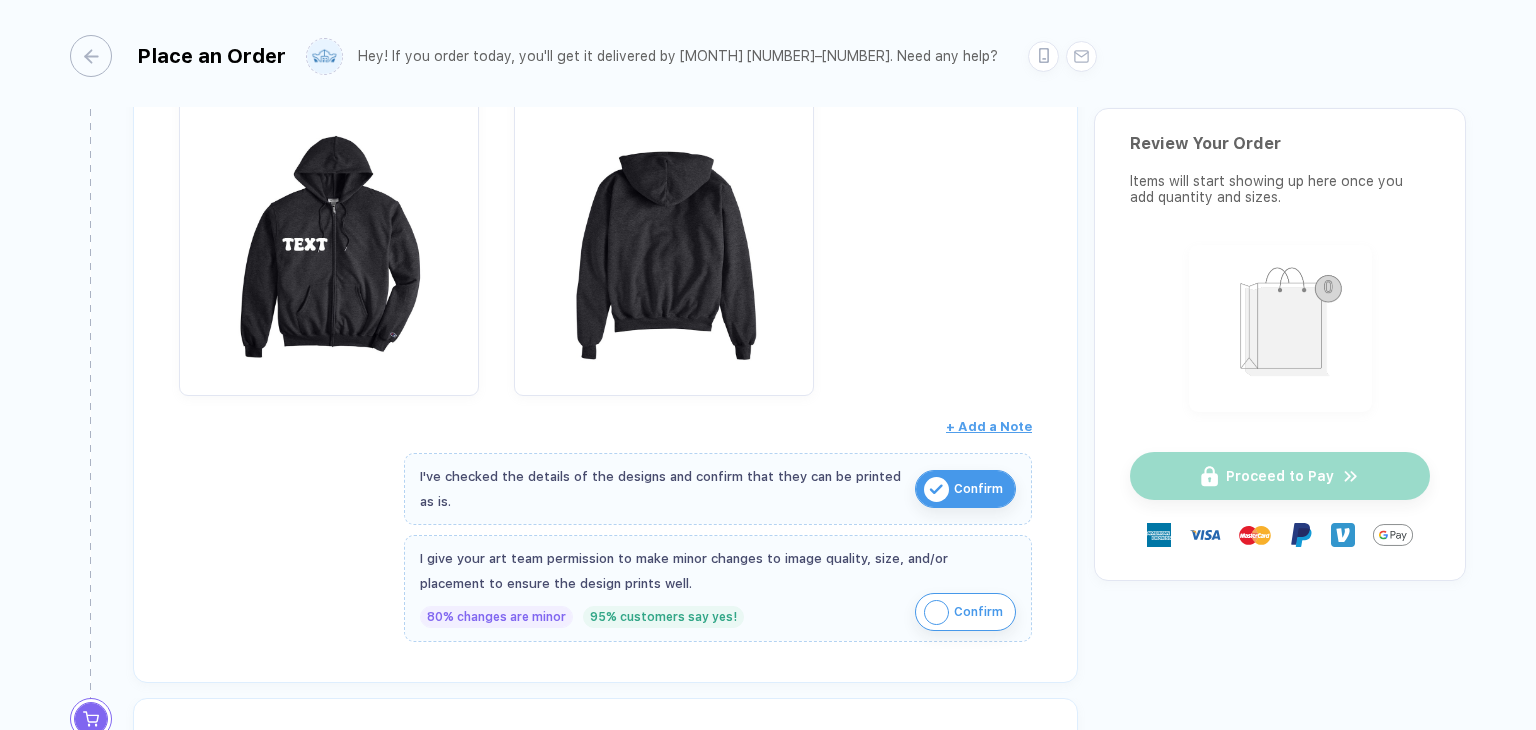 click at bounding box center (936, 612) 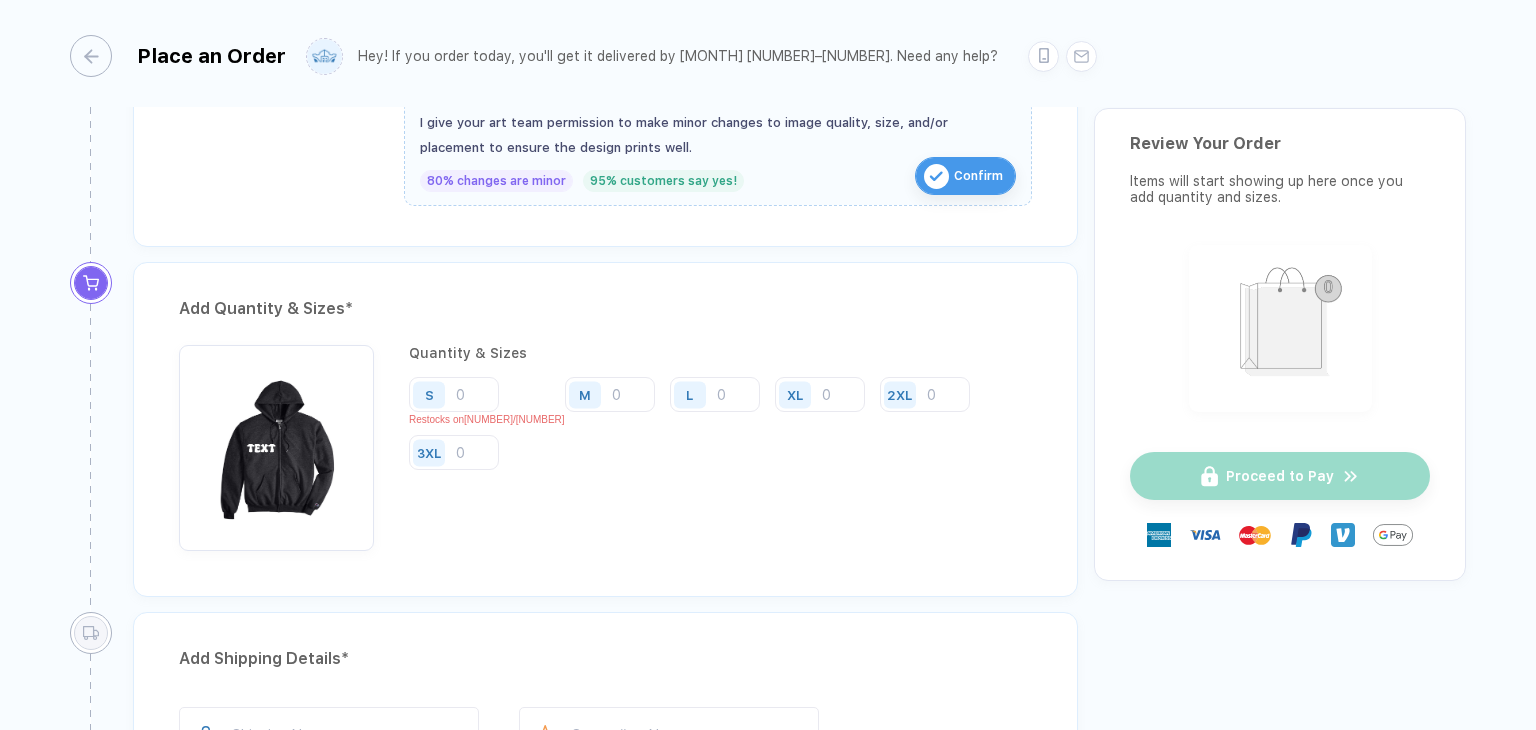 scroll, scrollTop: 822, scrollLeft: 0, axis: vertical 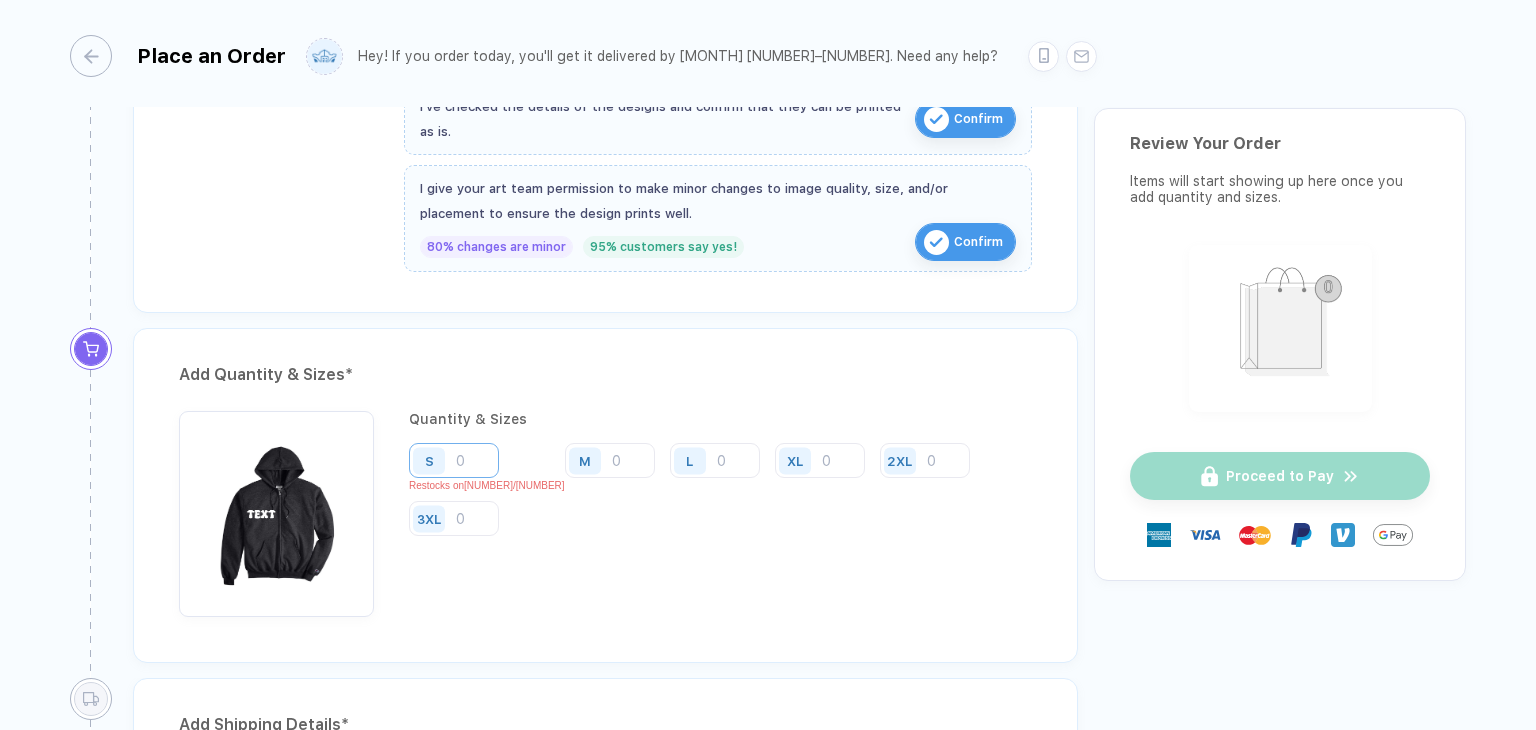 type 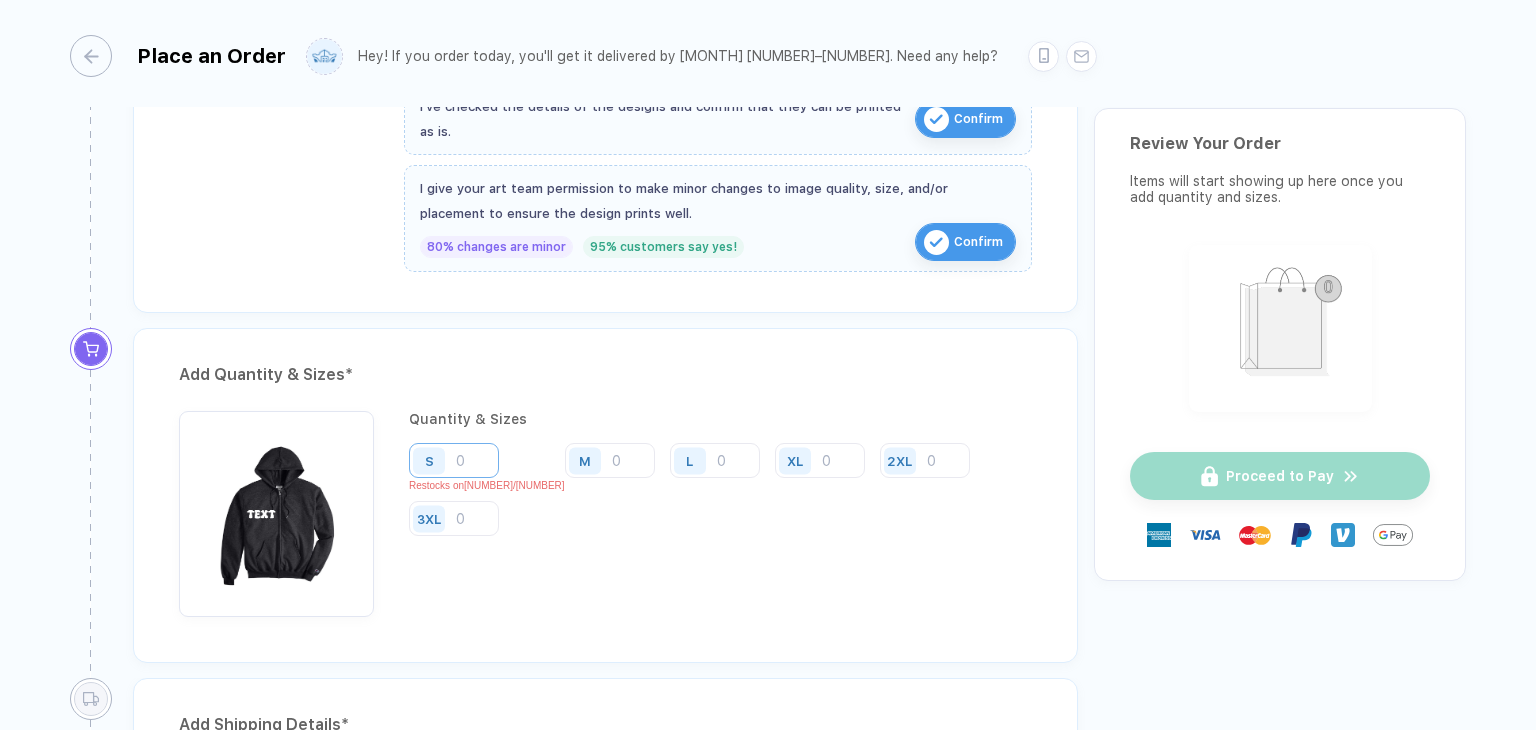 click at bounding box center (454, 460) 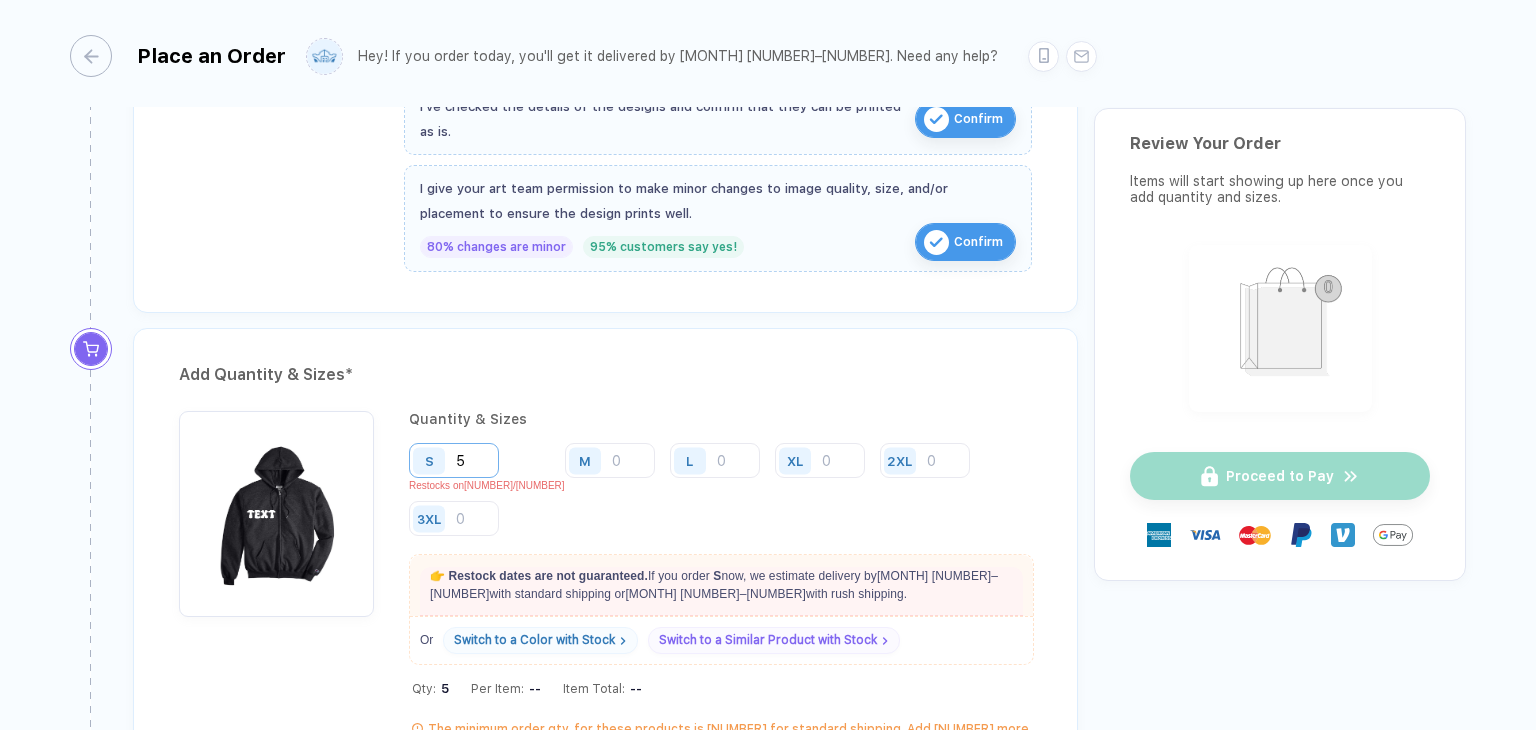 type 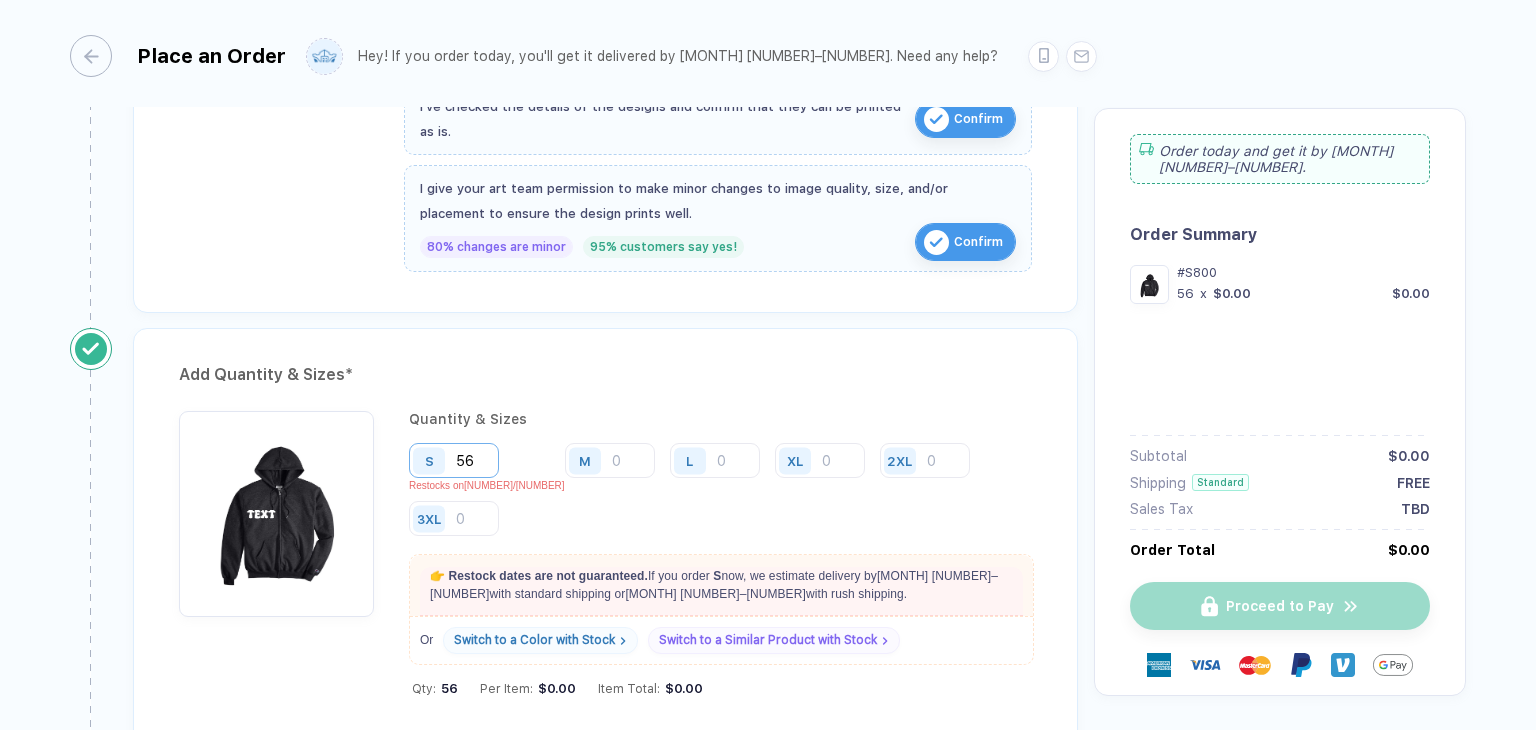 type 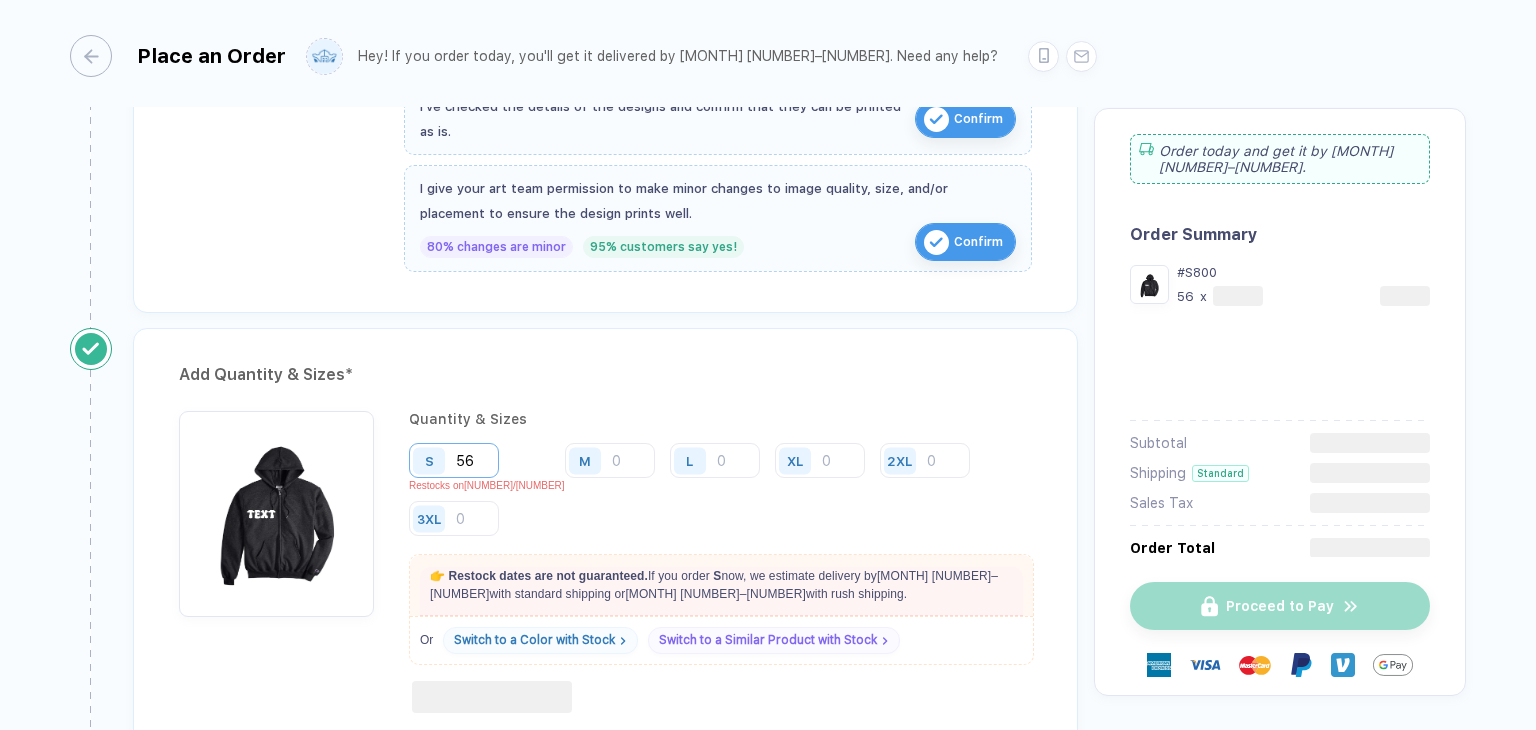 type 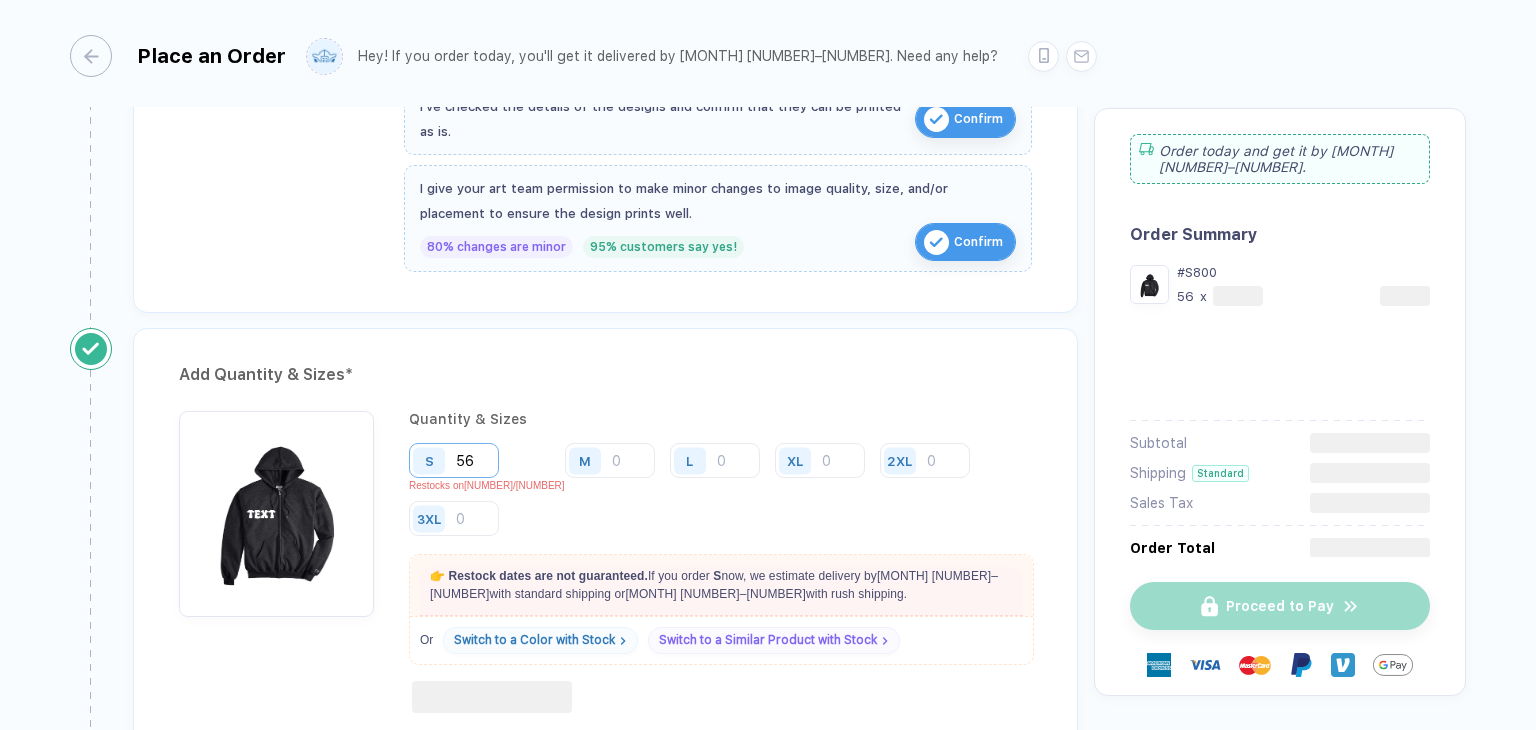 type 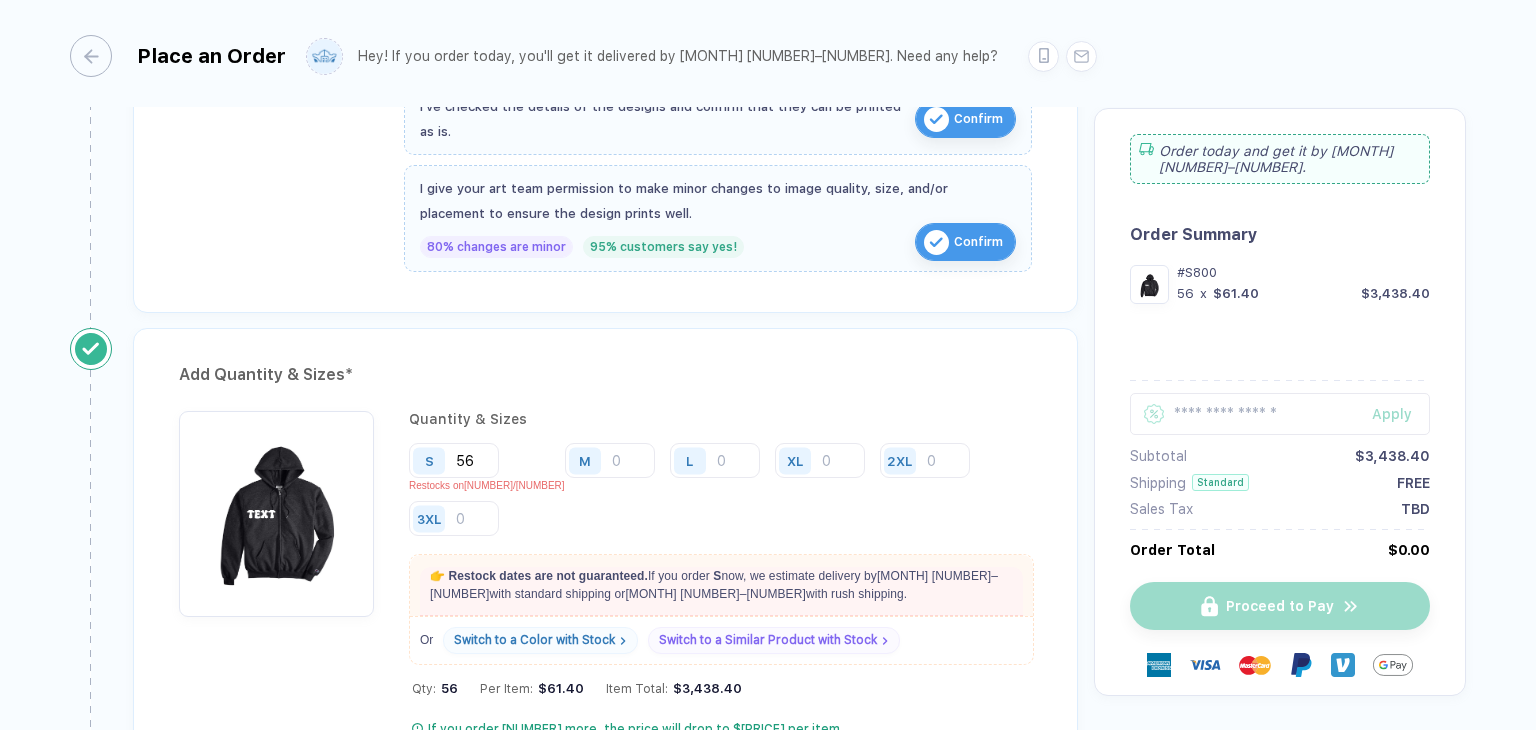 type 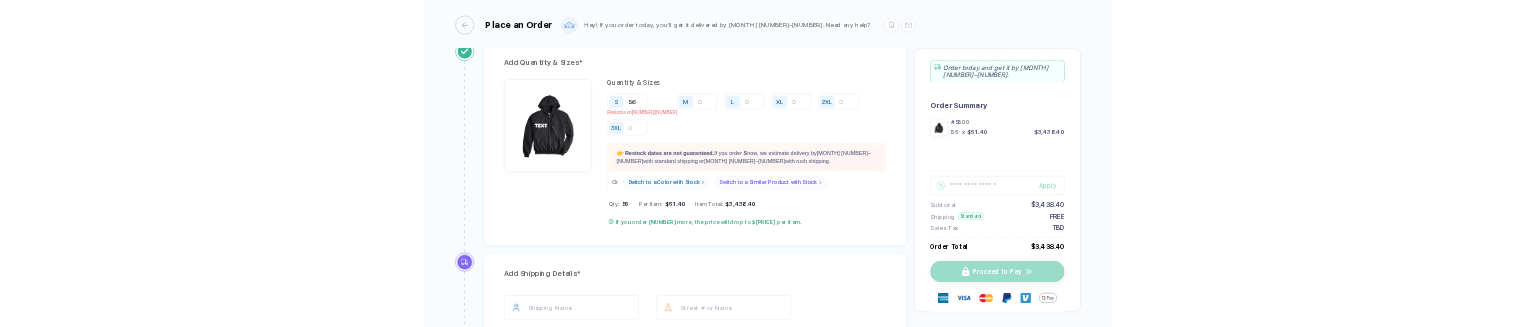 scroll, scrollTop: 1056, scrollLeft: 0, axis: vertical 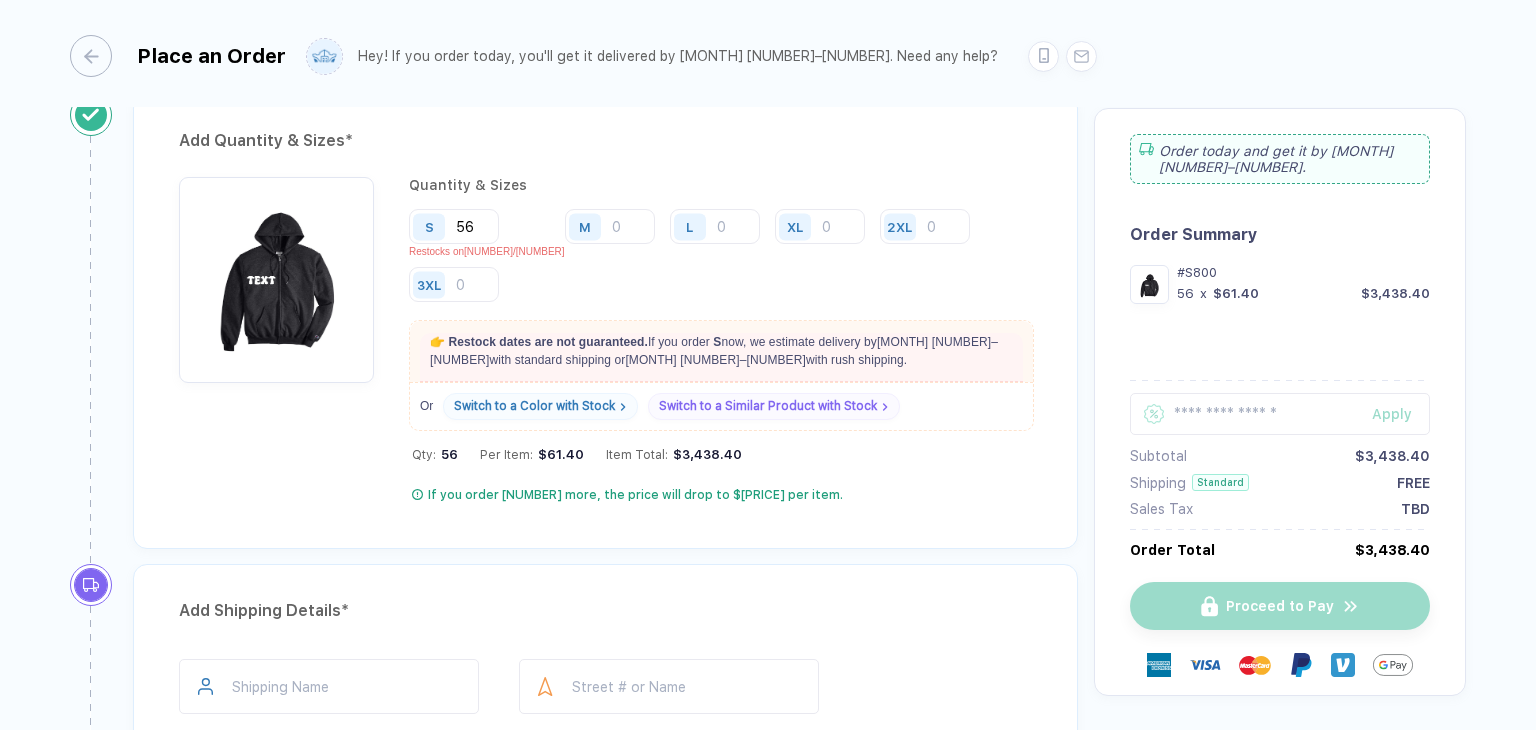 type on "56" 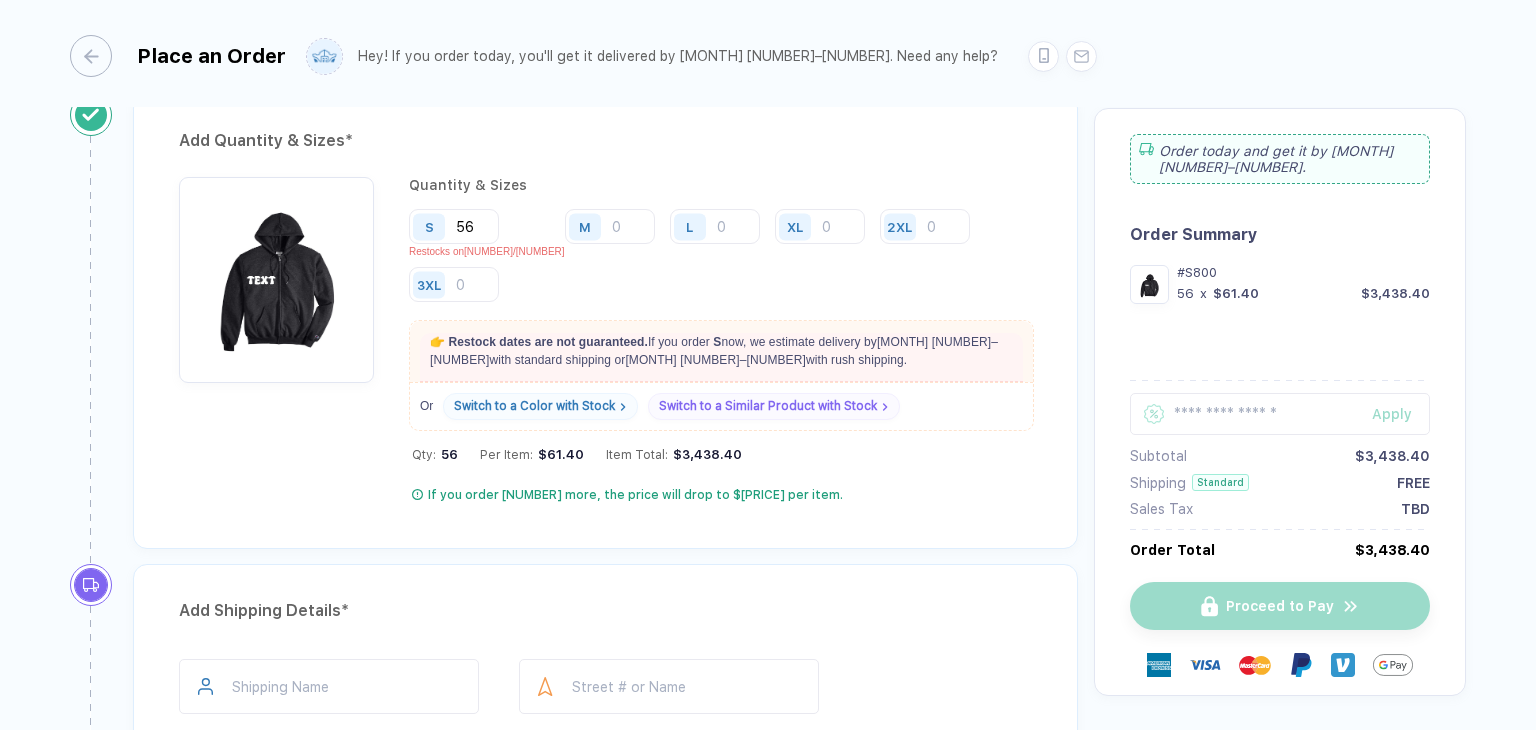 type 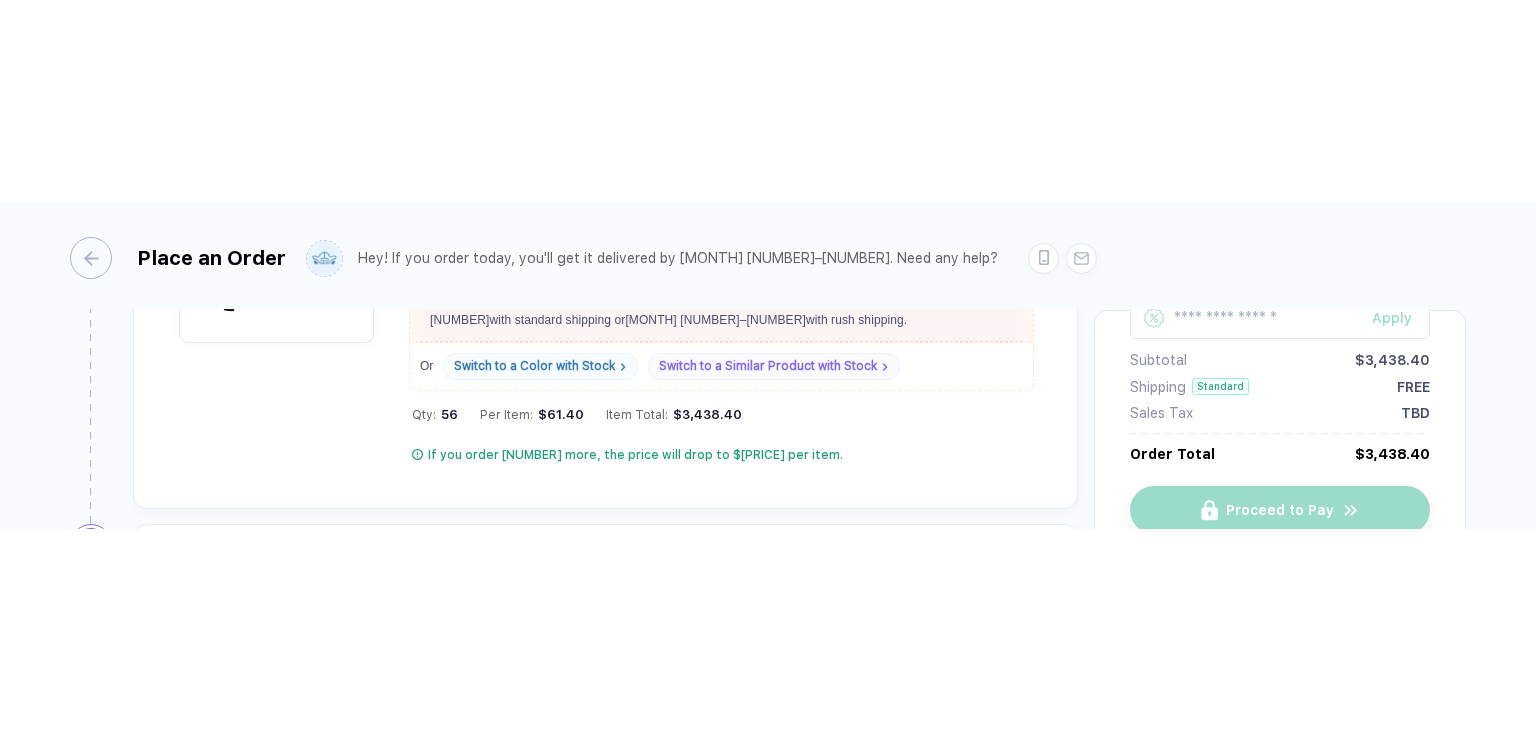scroll, scrollTop: 1296, scrollLeft: 0, axis: vertical 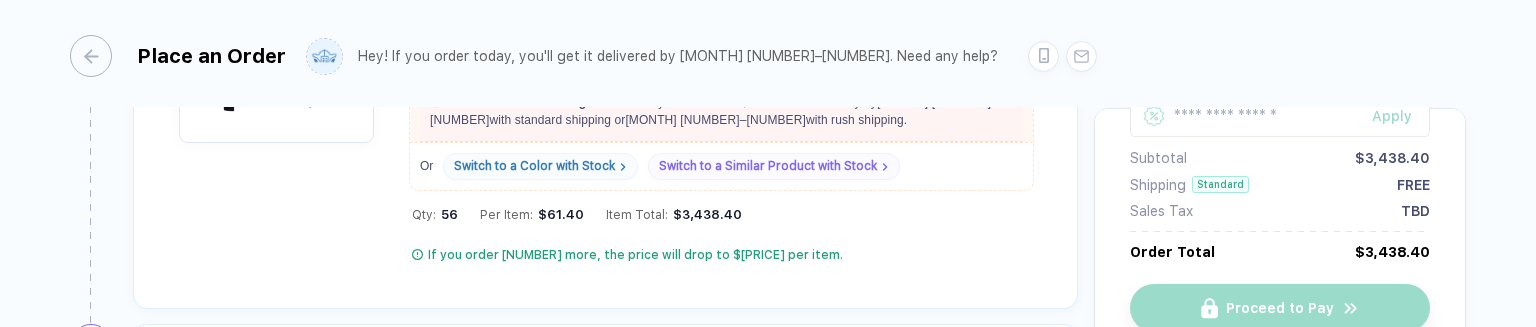 type 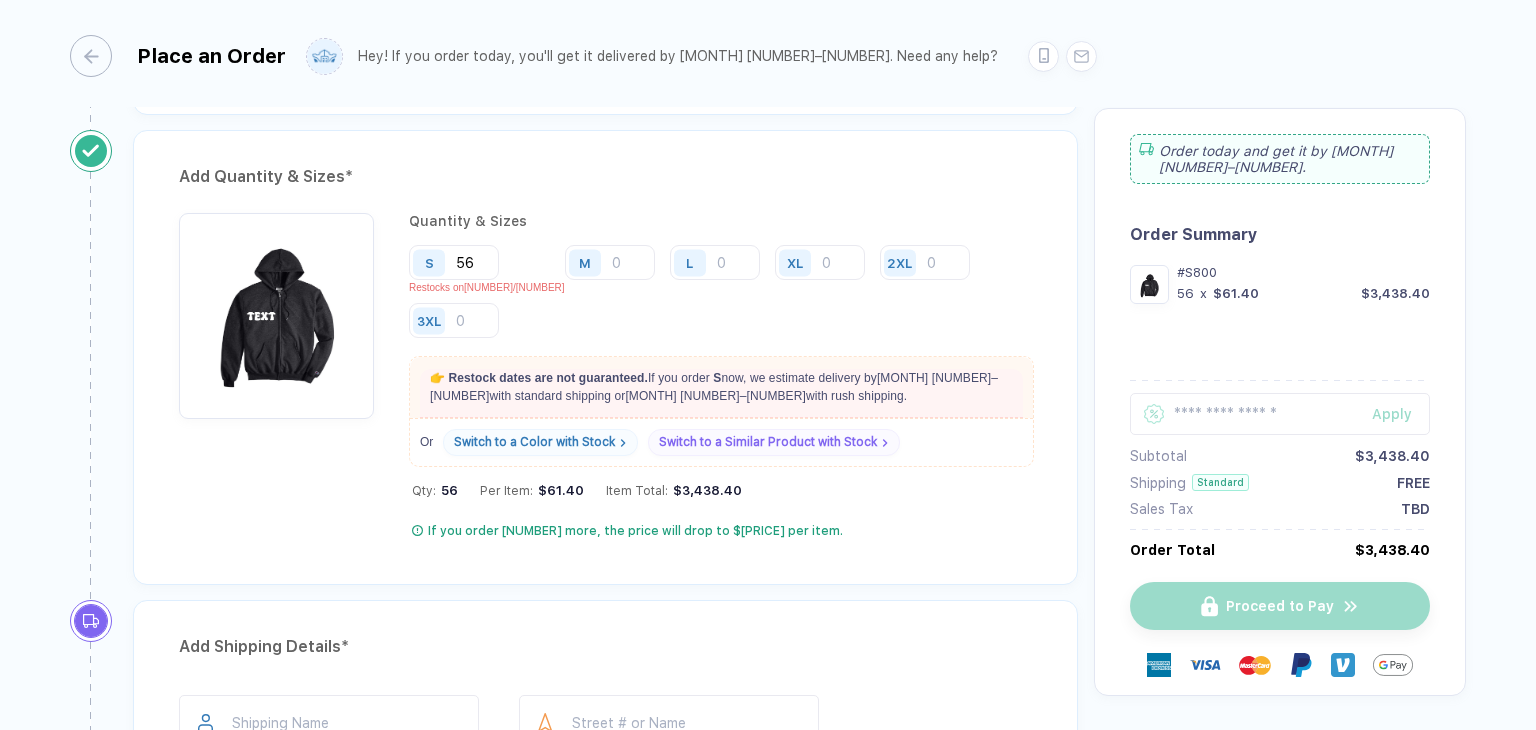 scroll, scrollTop: 984, scrollLeft: 0, axis: vertical 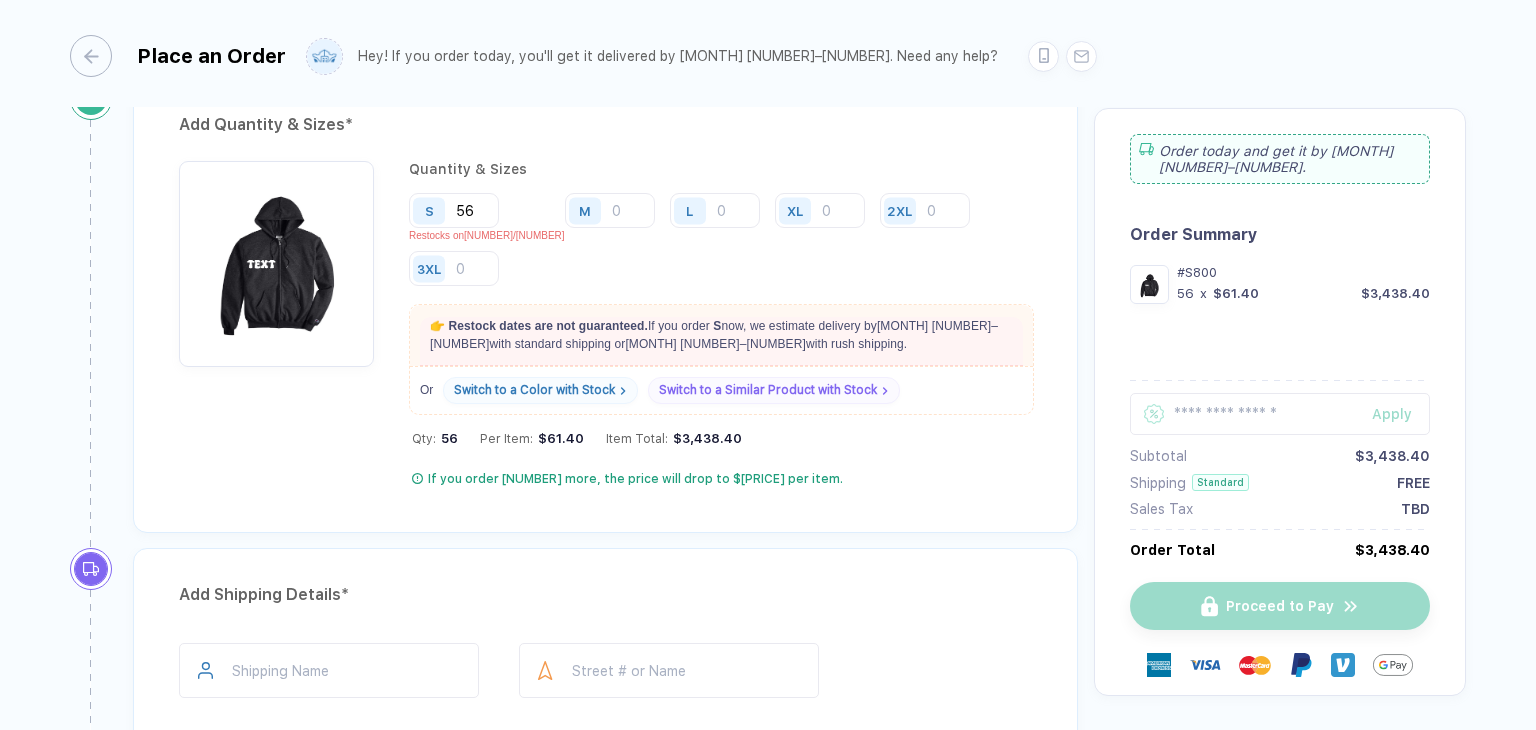 type 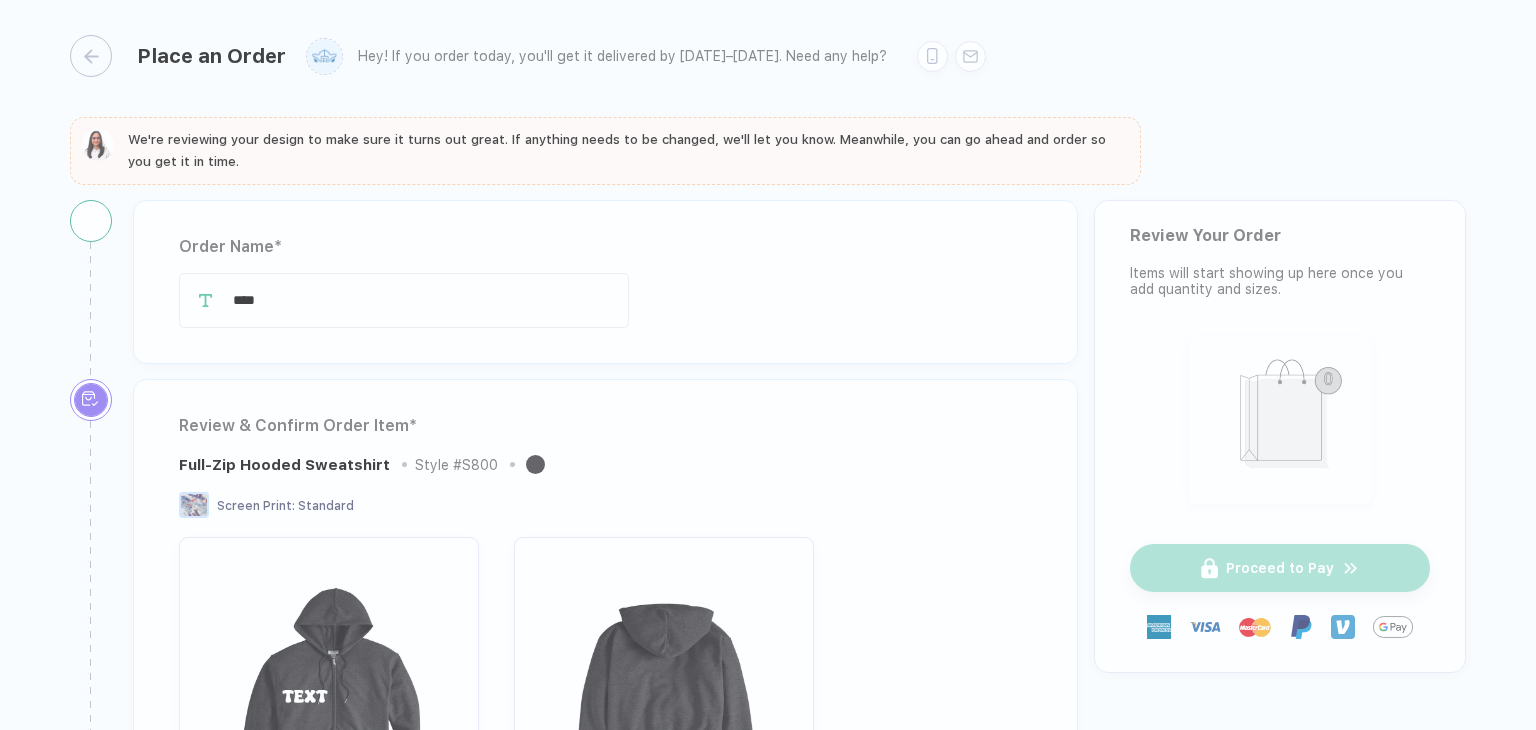 scroll, scrollTop: 0, scrollLeft: 0, axis: both 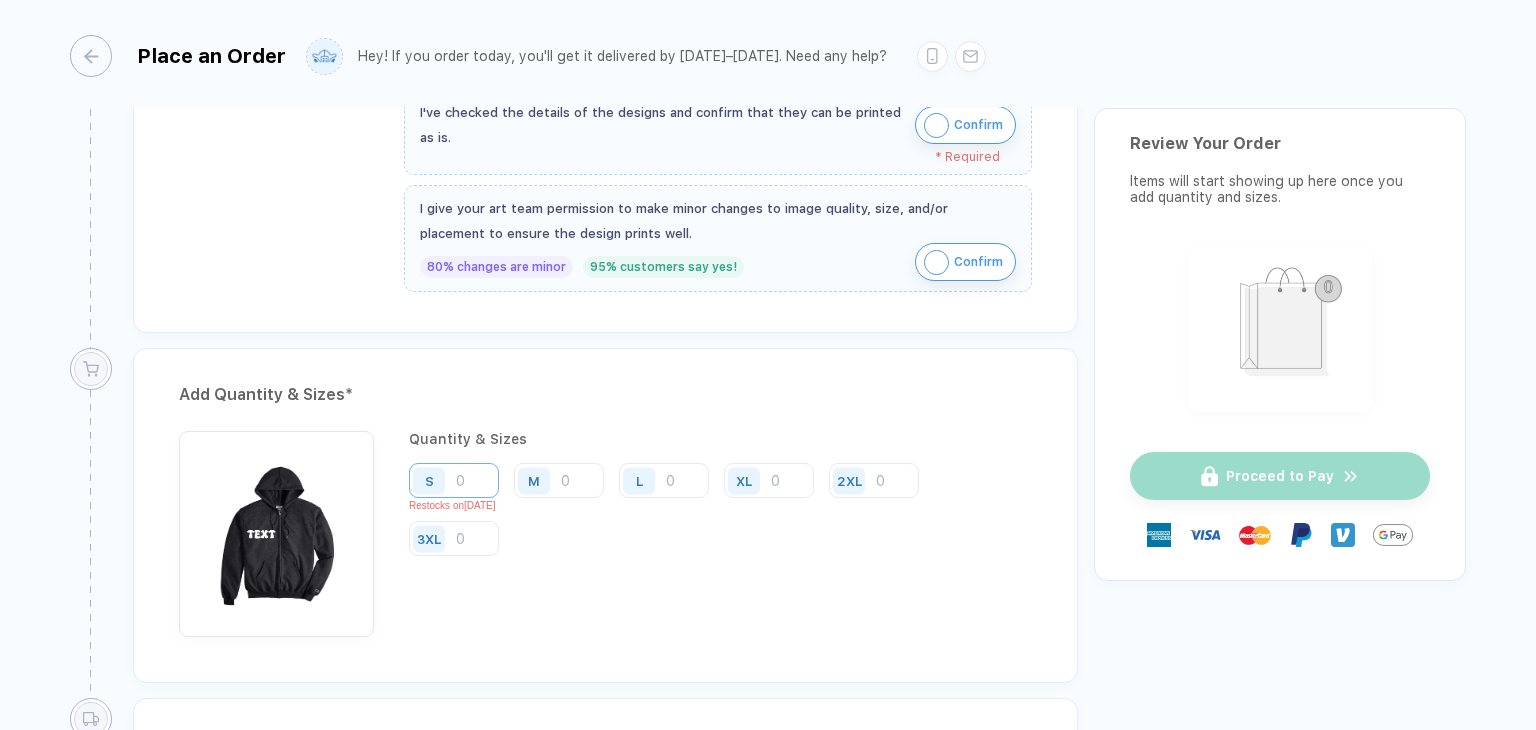 click at bounding box center [454, 480] 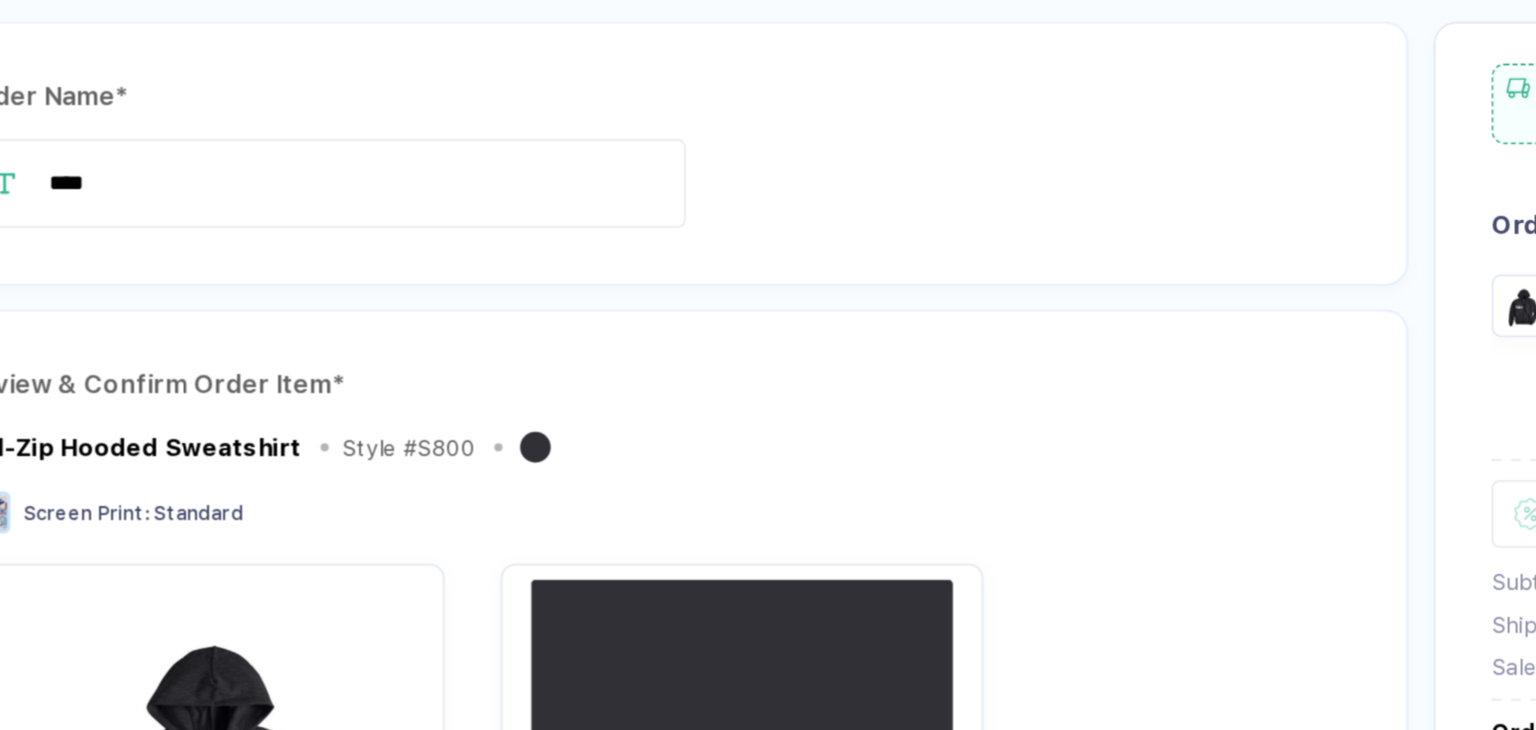 scroll, scrollTop: 0, scrollLeft: 0, axis: both 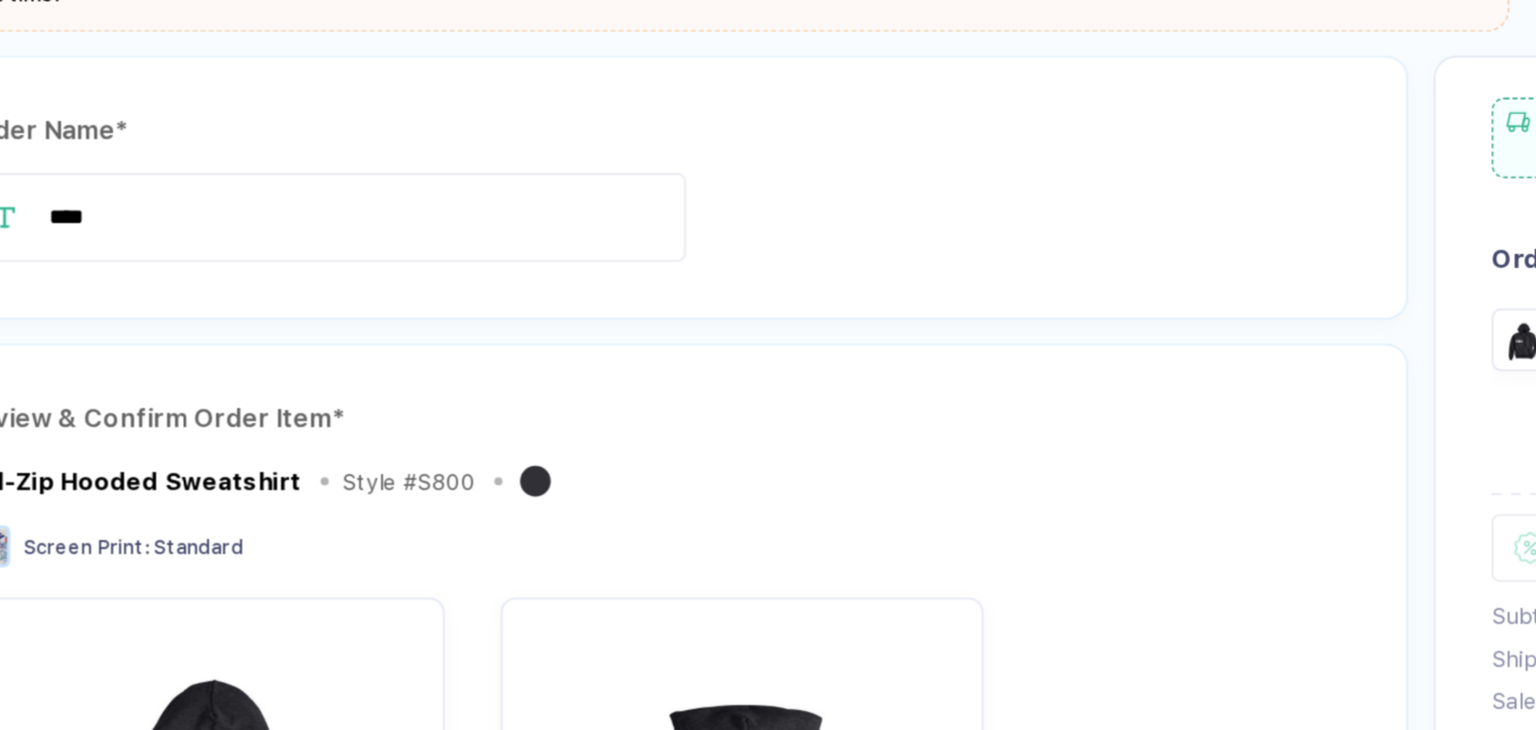type on "65" 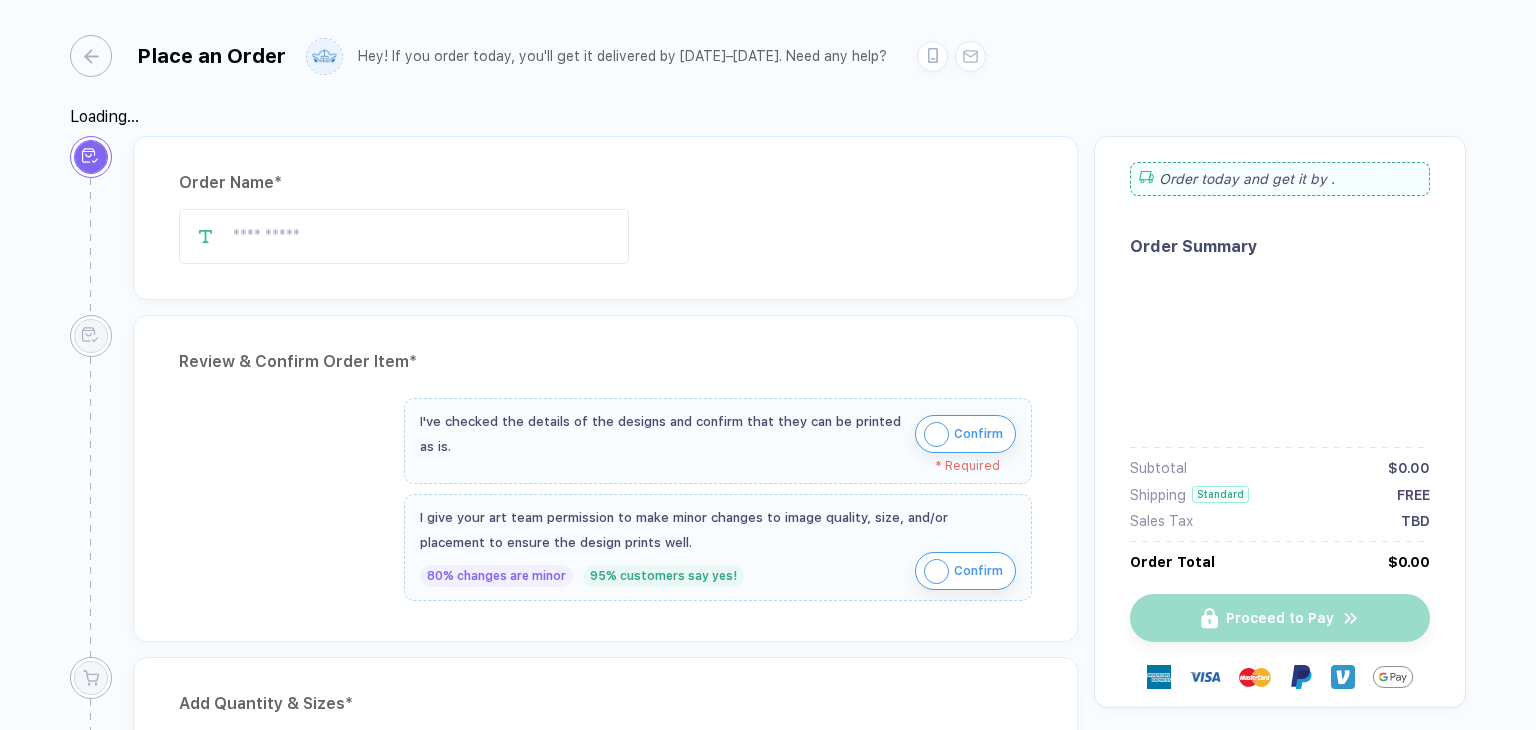 scroll, scrollTop: 0, scrollLeft: 0, axis: both 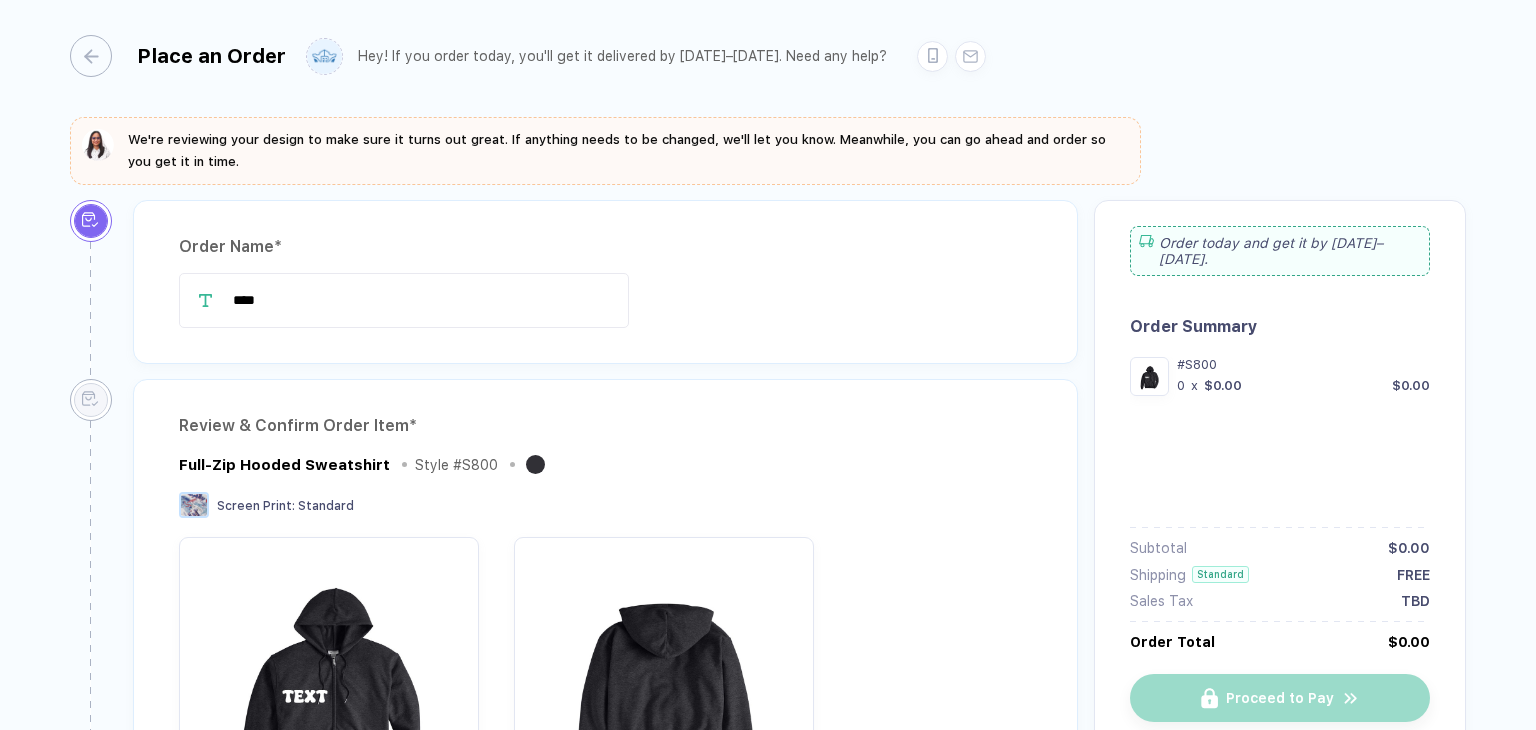 type on "****" 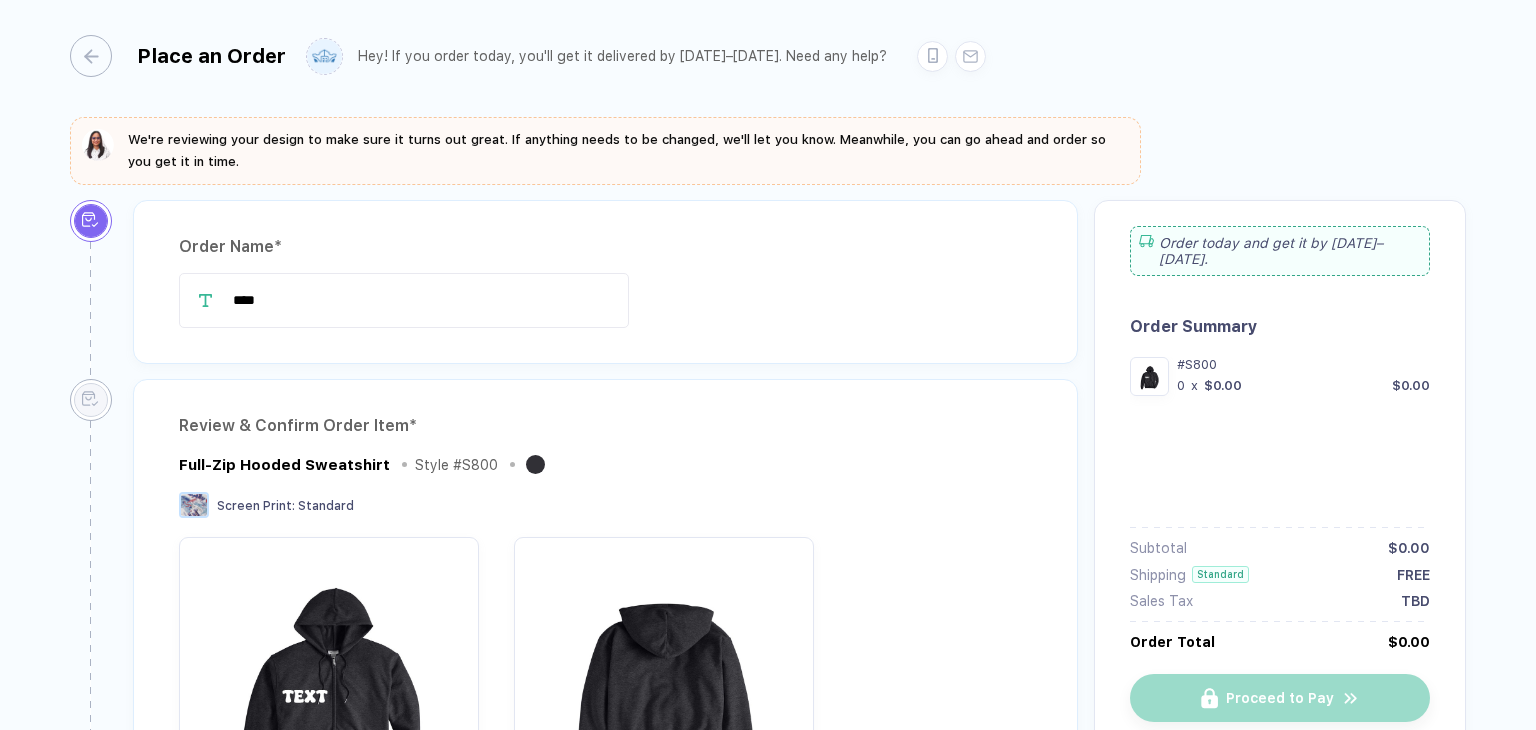 type 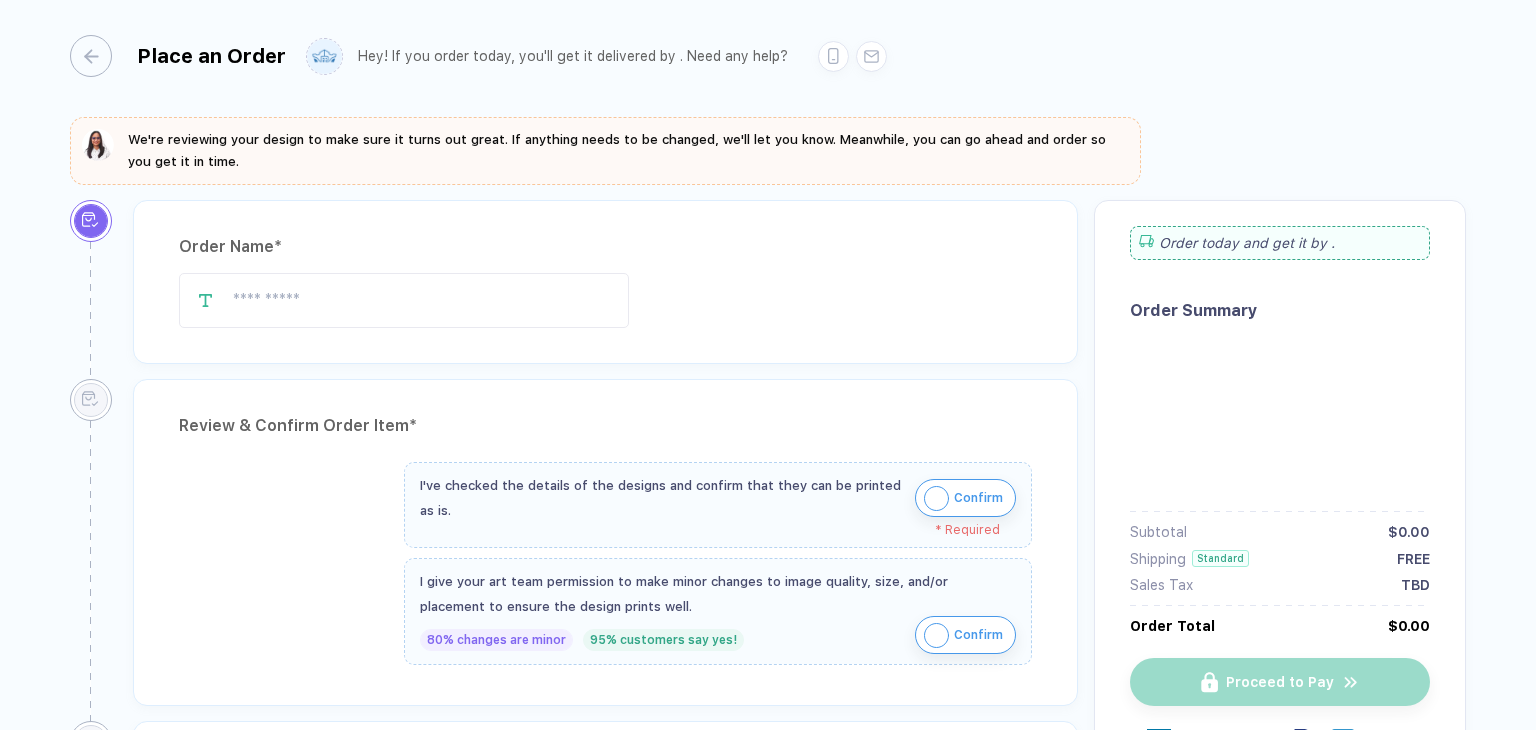 scroll, scrollTop: 0, scrollLeft: 0, axis: both 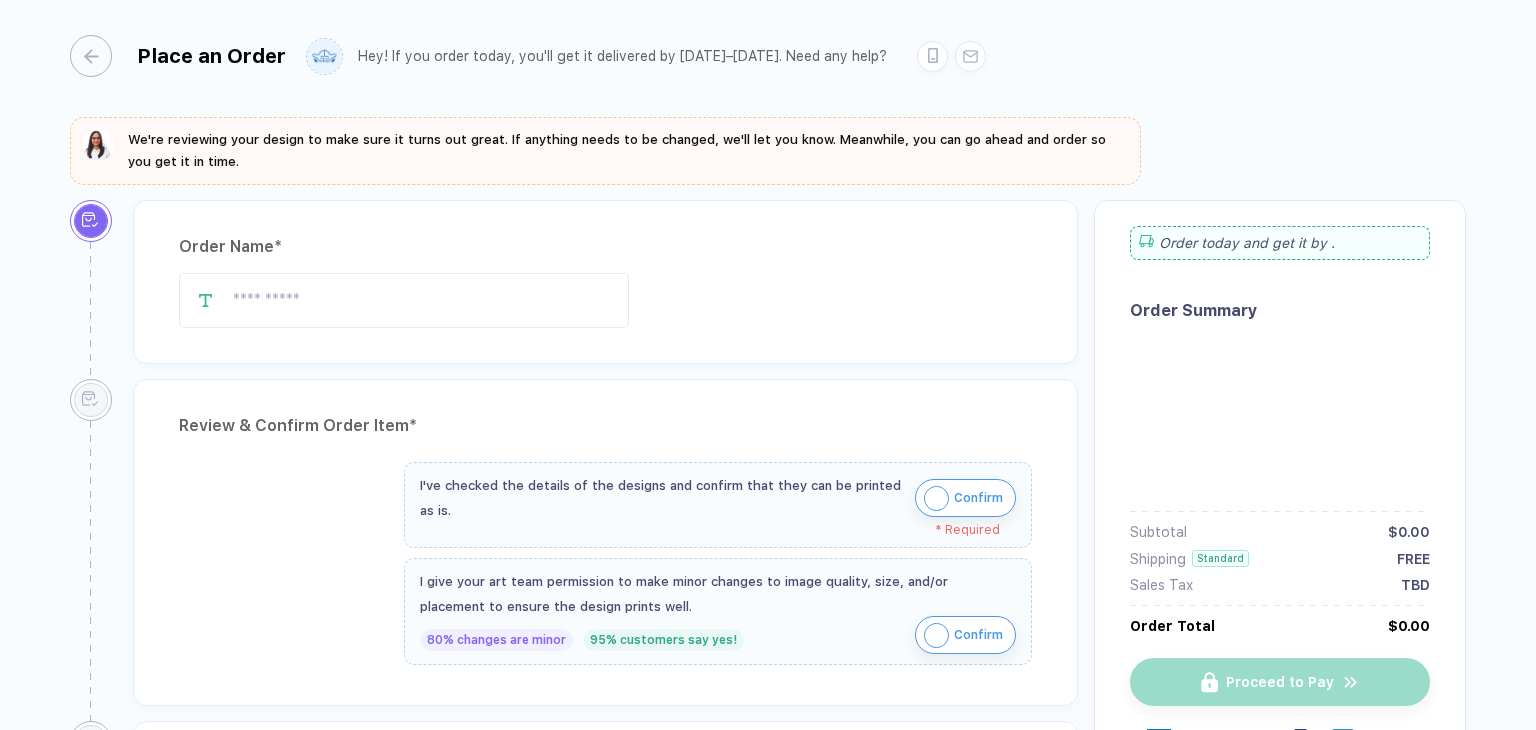 type on "****" 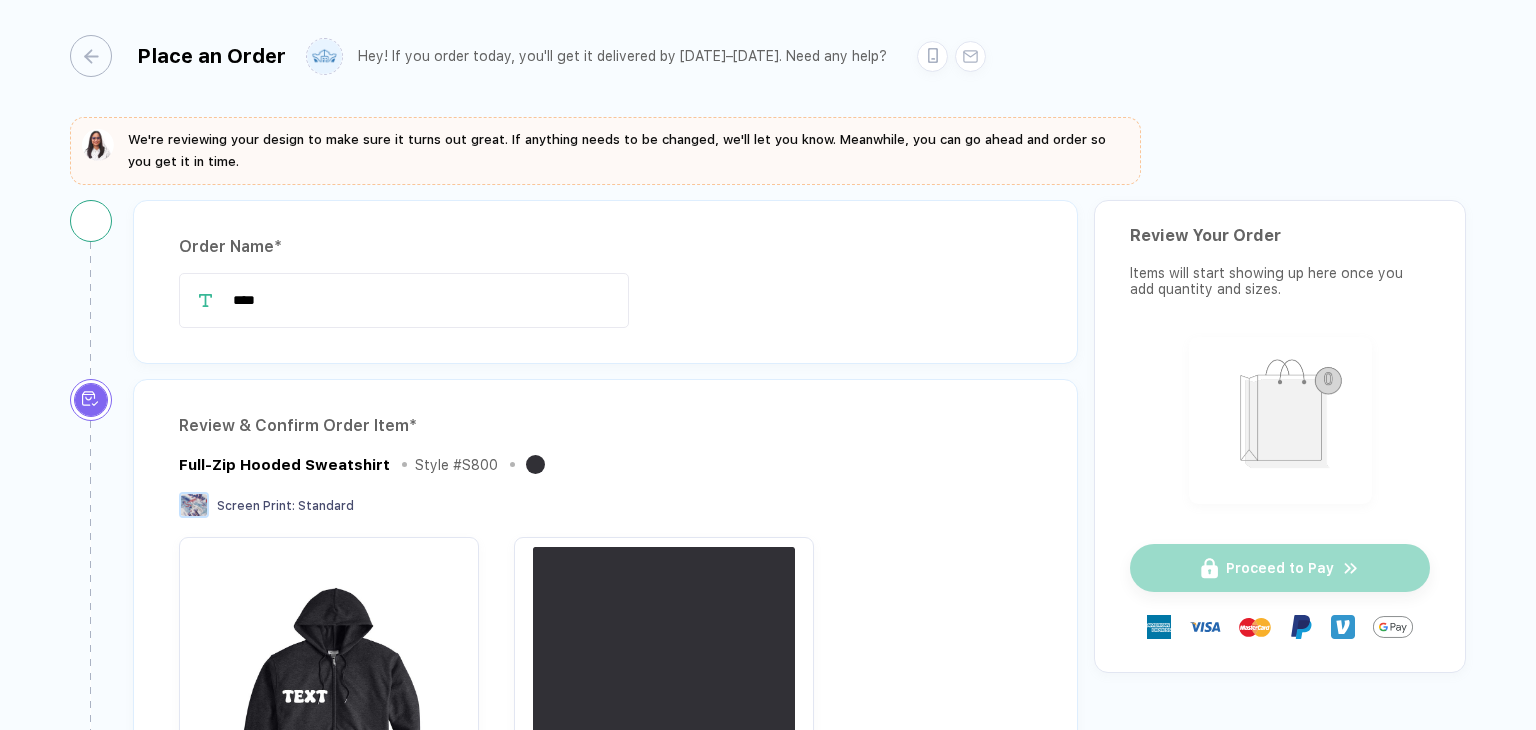 type 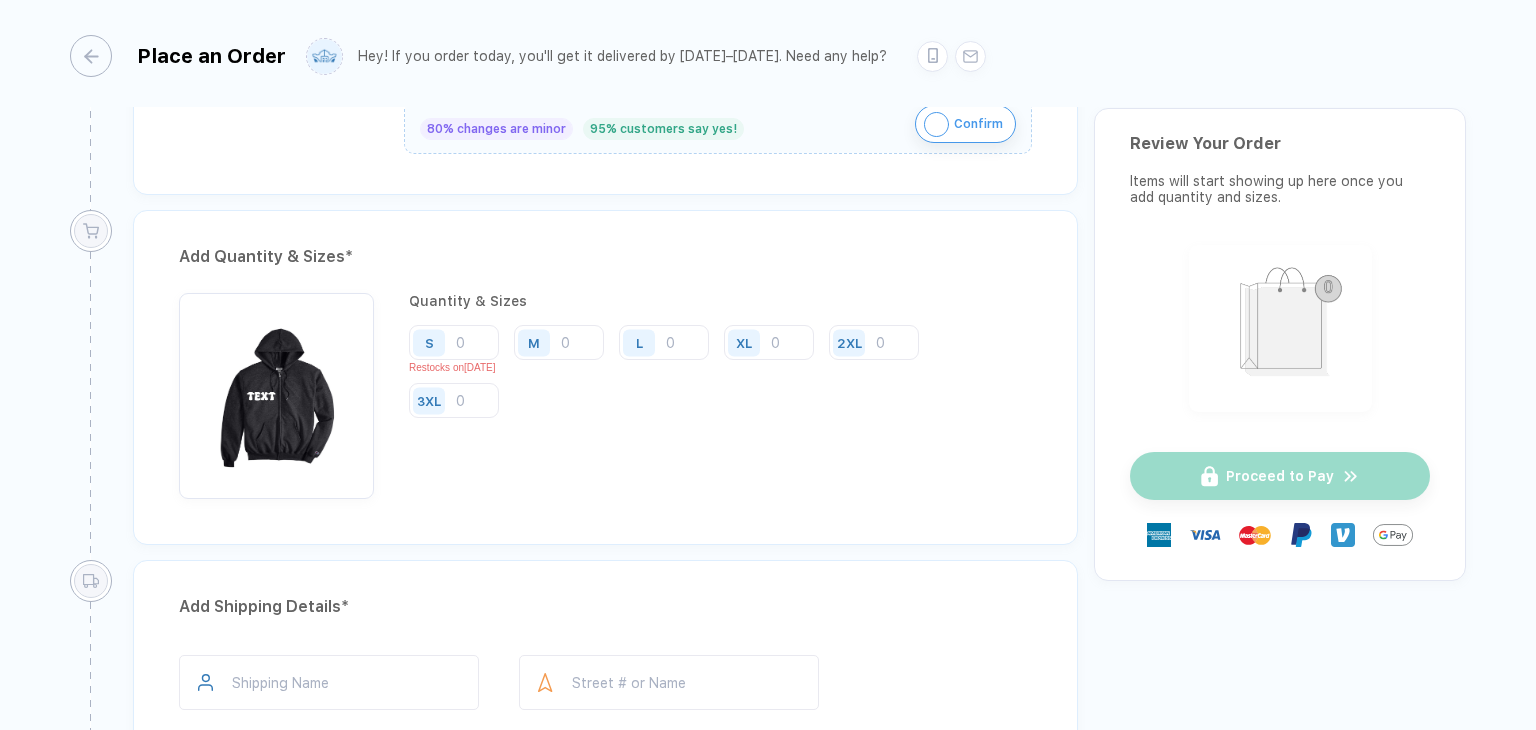 scroll, scrollTop: 952, scrollLeft: 0, axis: vertical 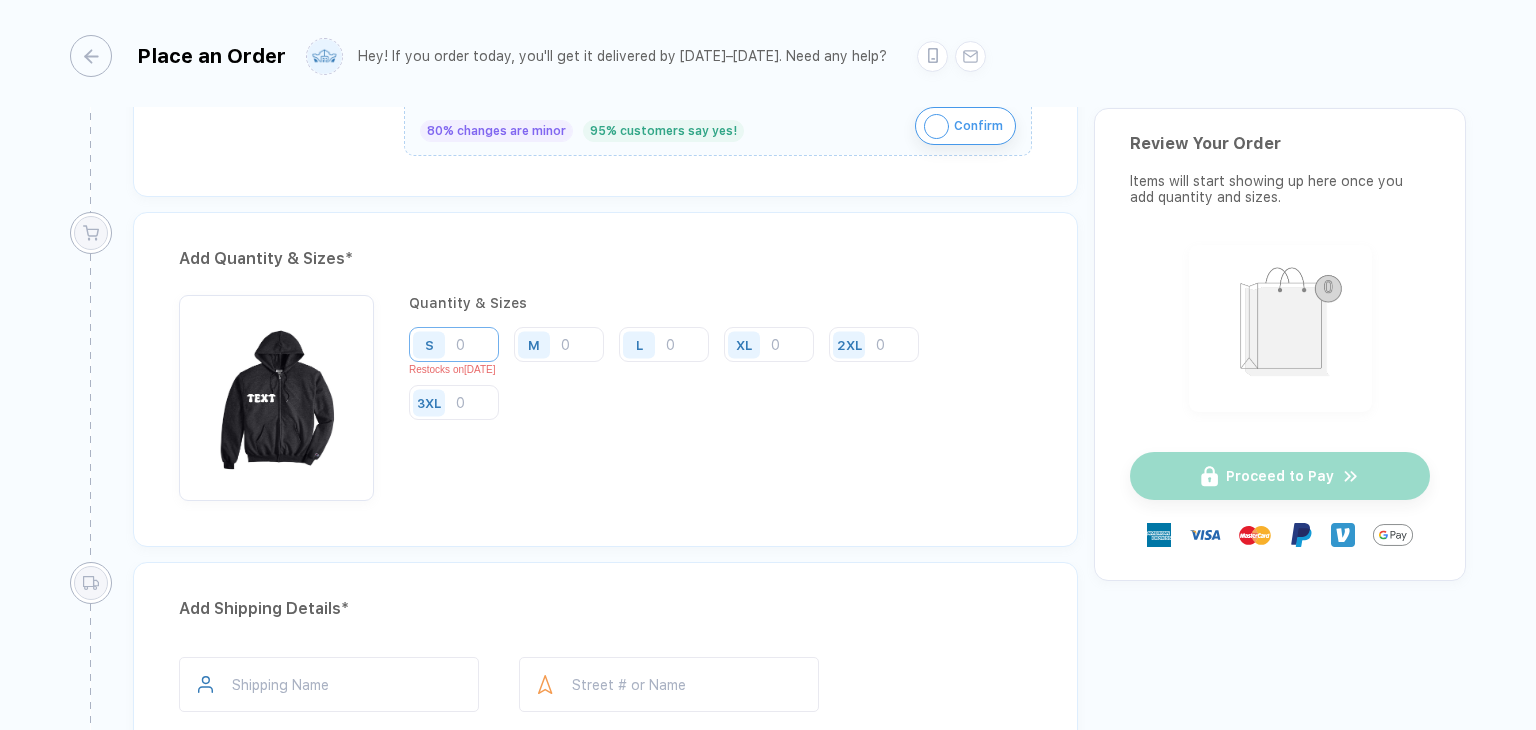 type 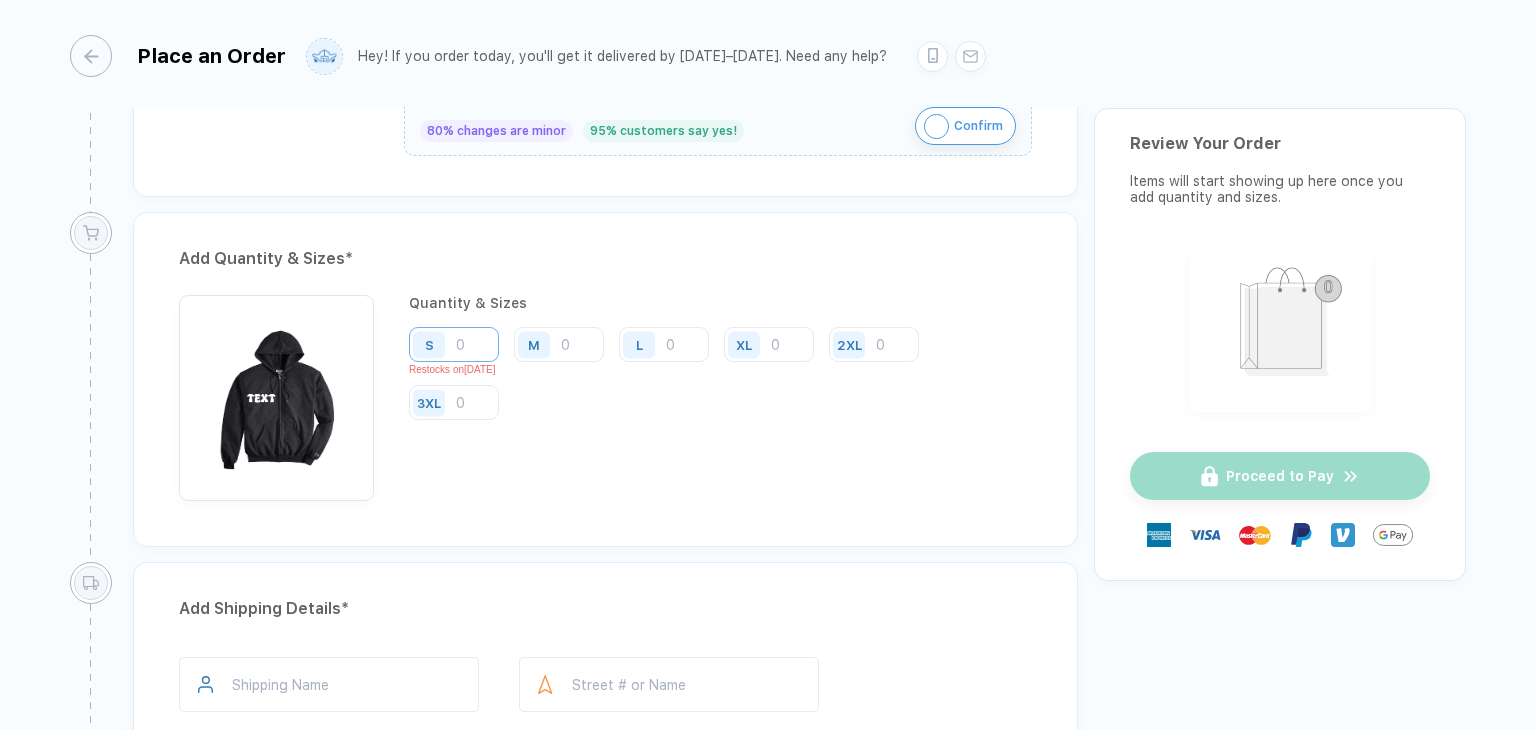 click at bounding box center [454, 344] 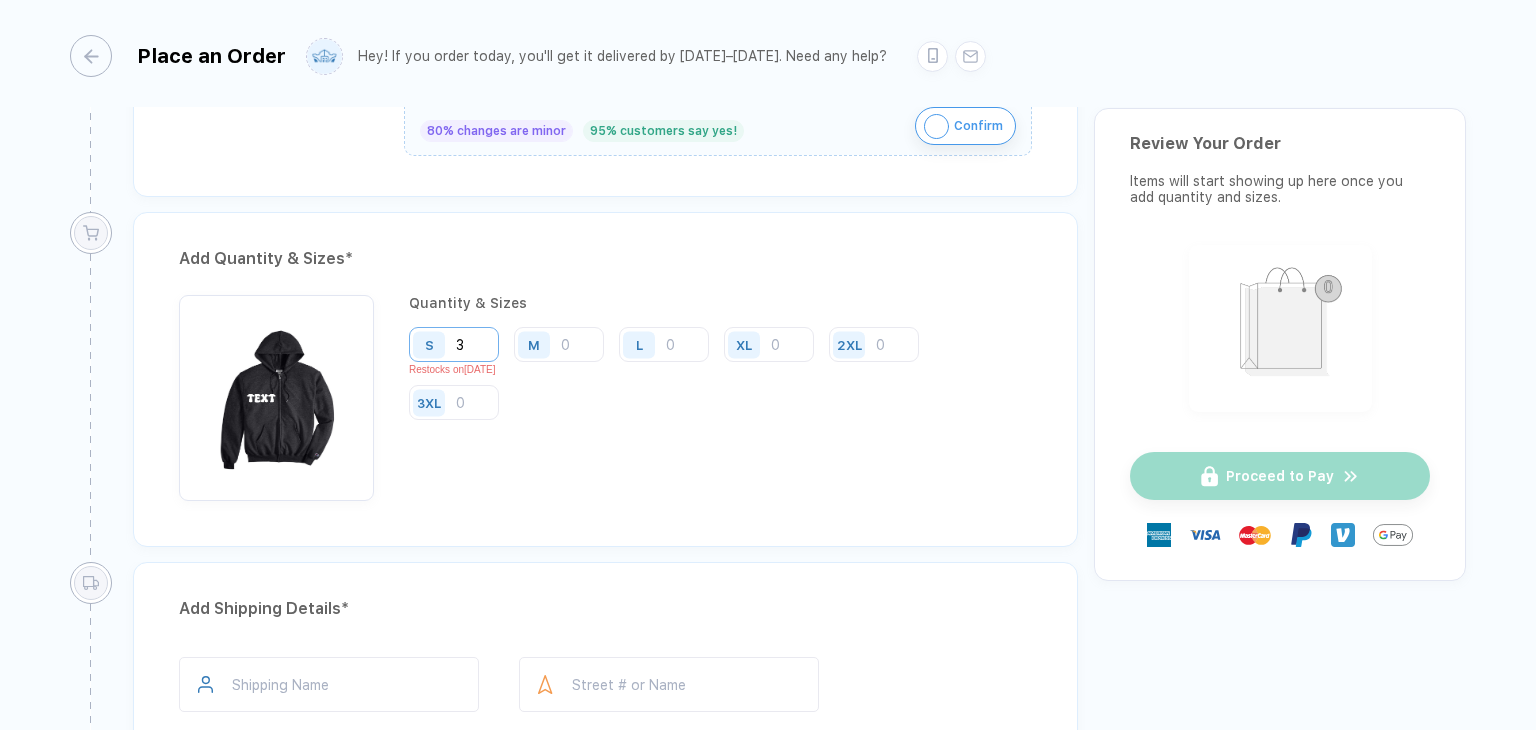 type 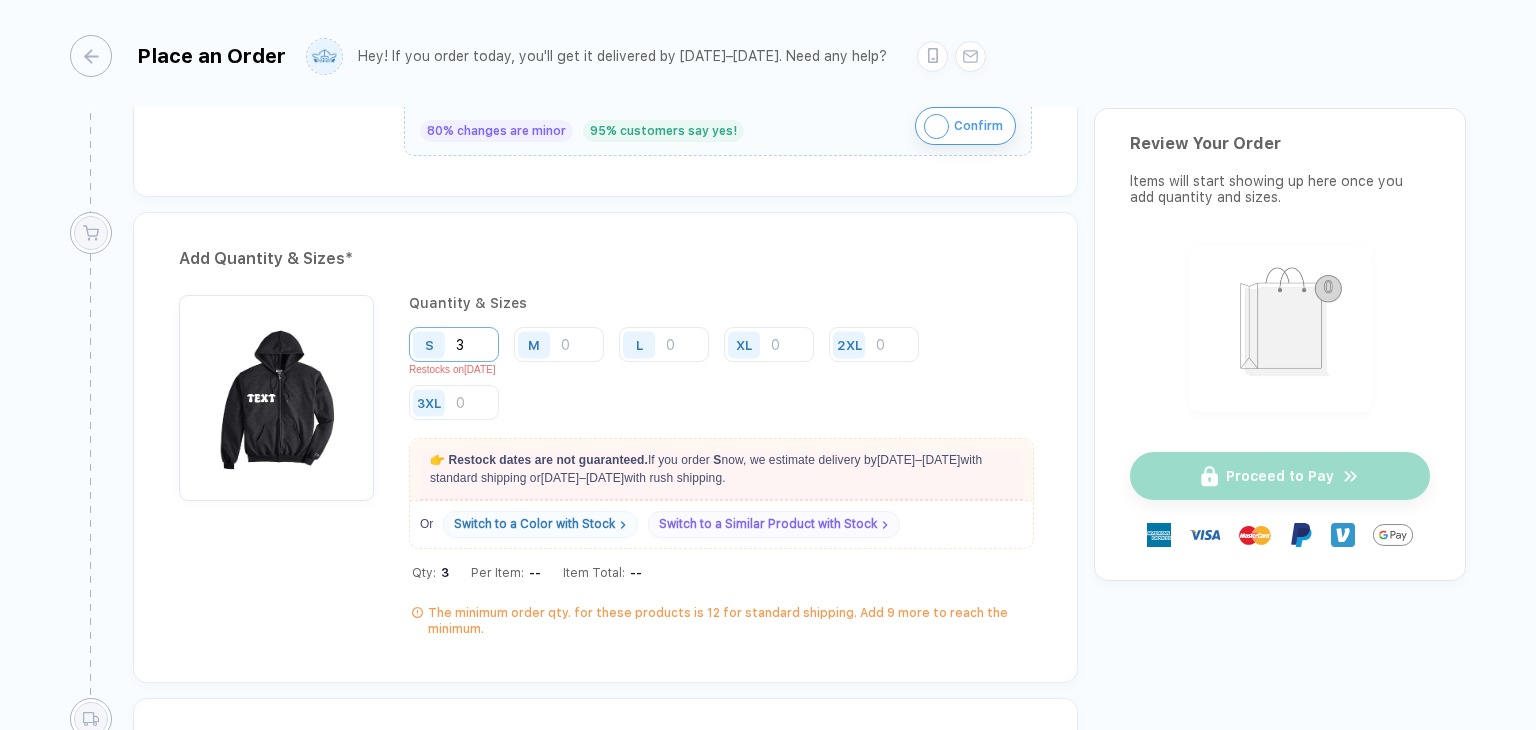 type on "34" 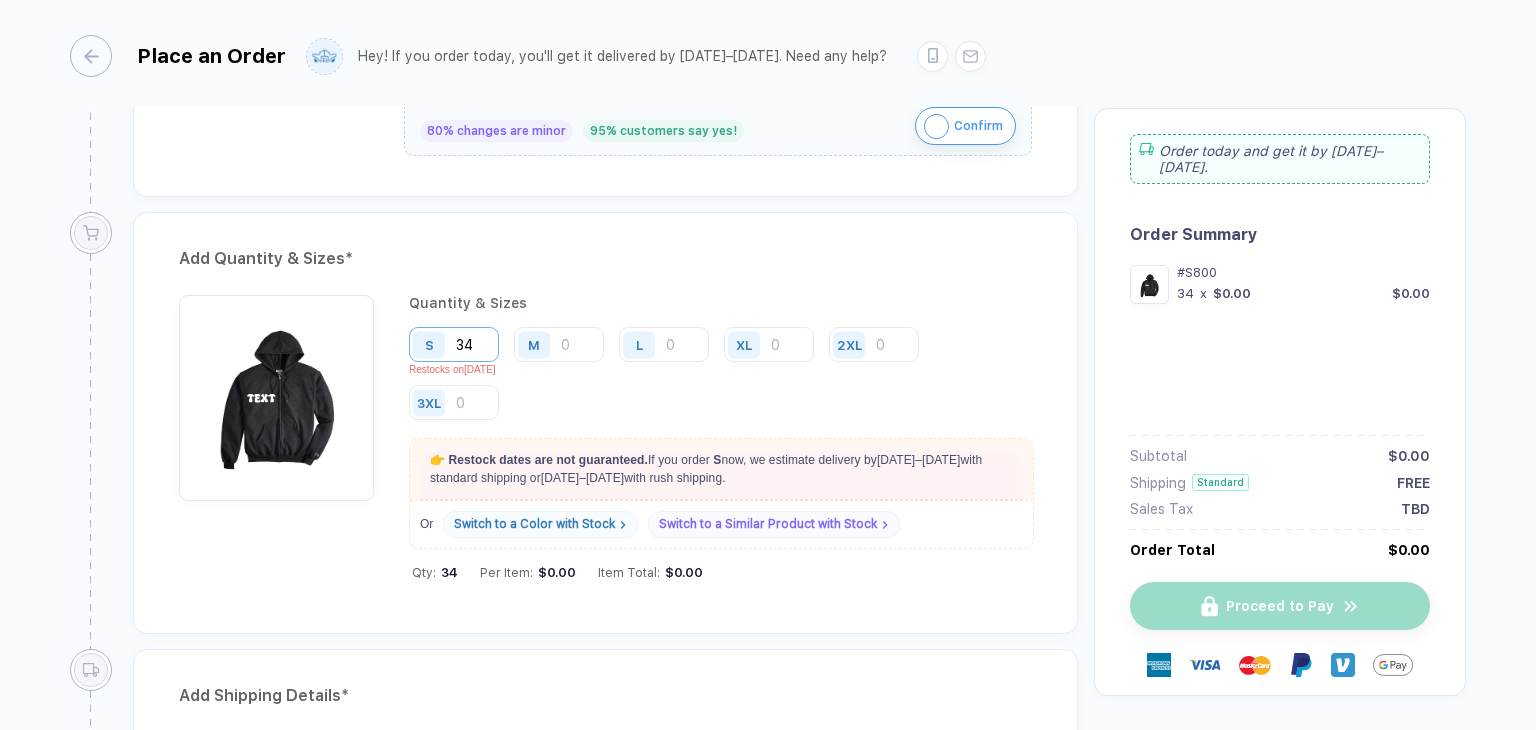 type 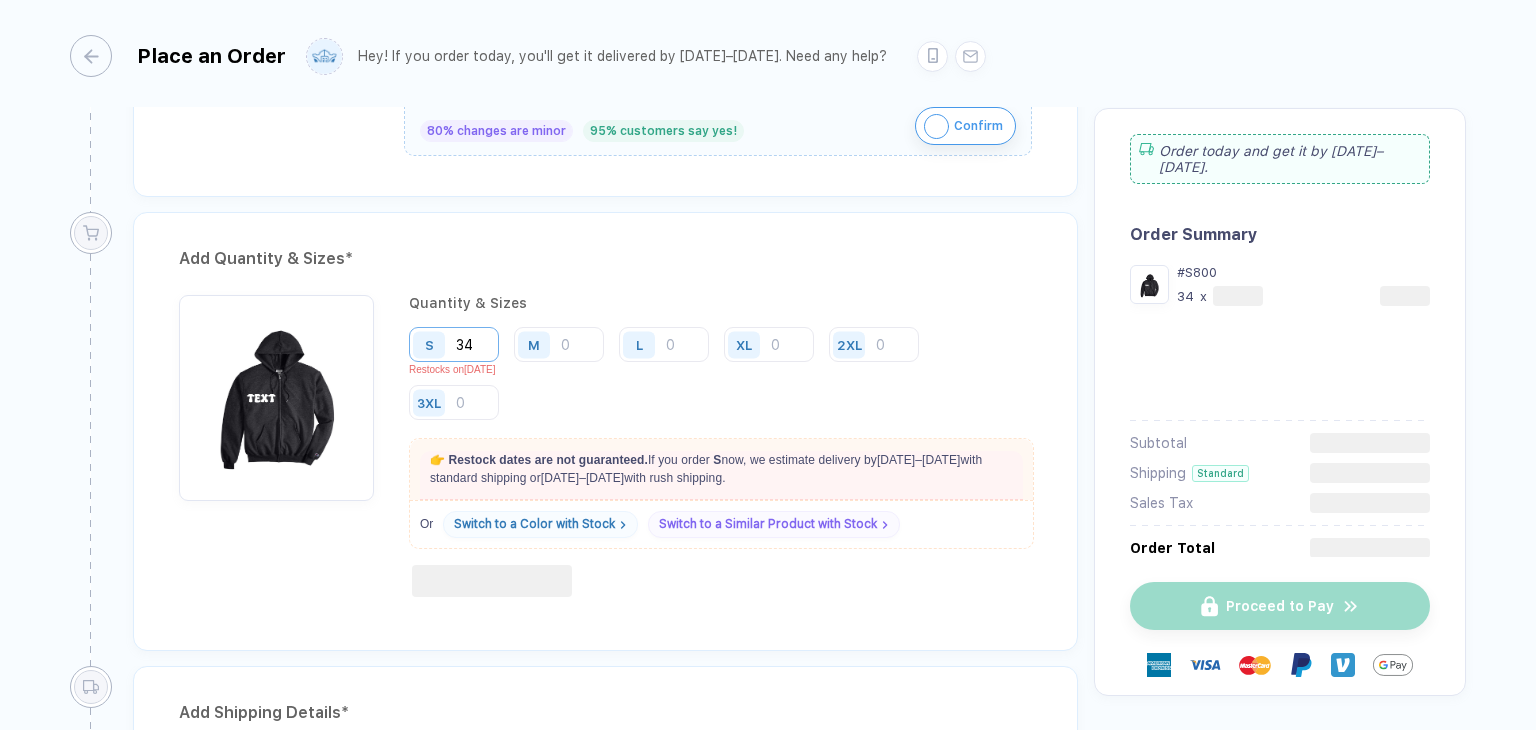 type 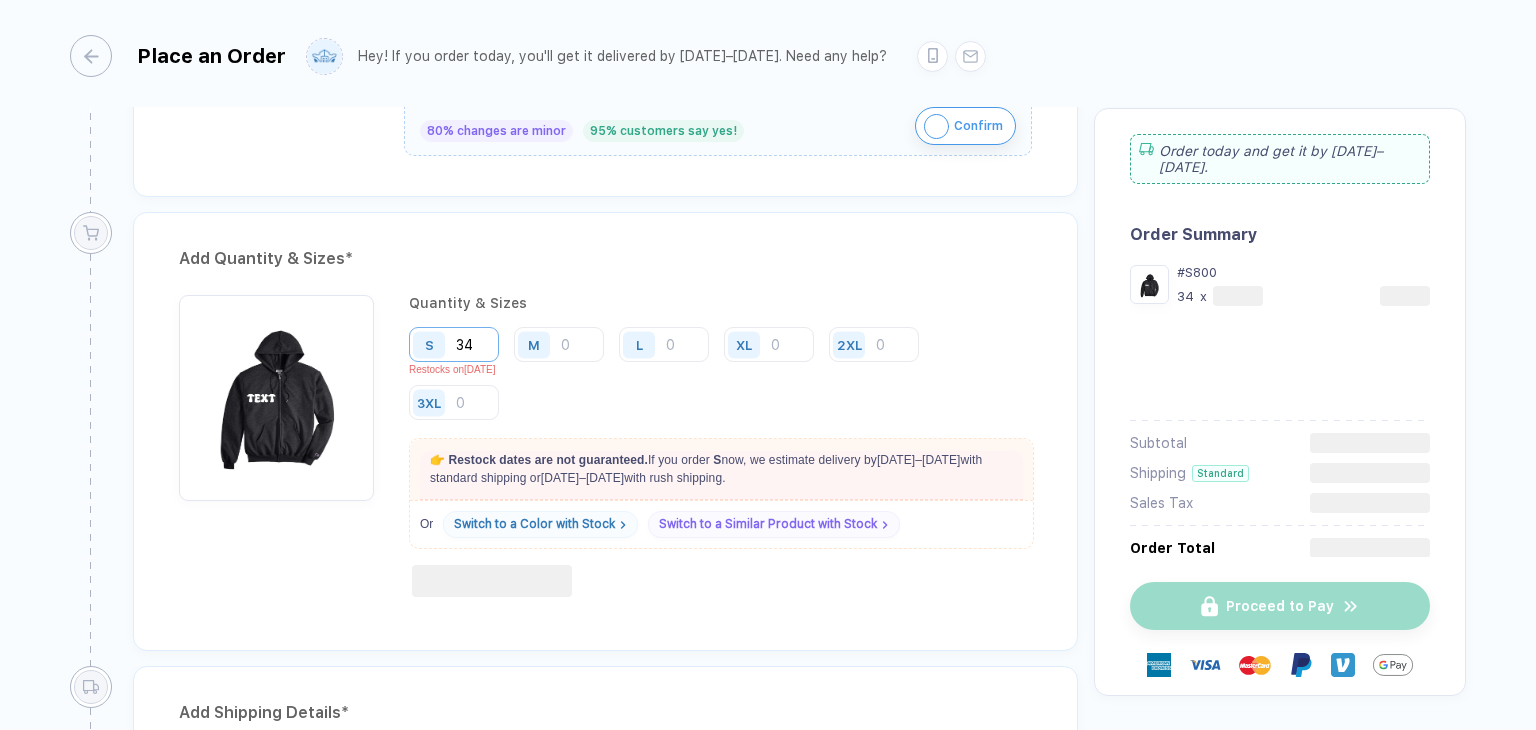 type 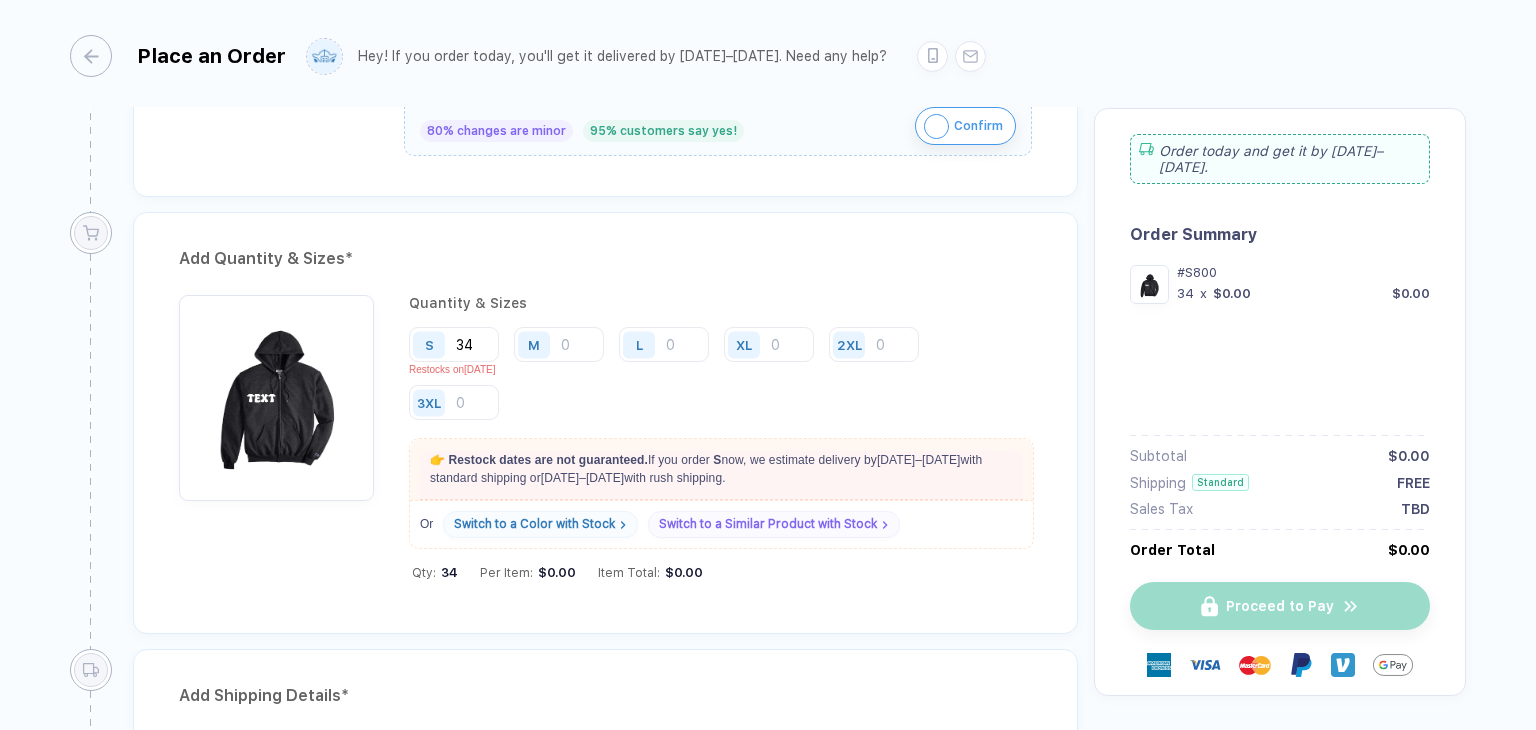 type on "34" 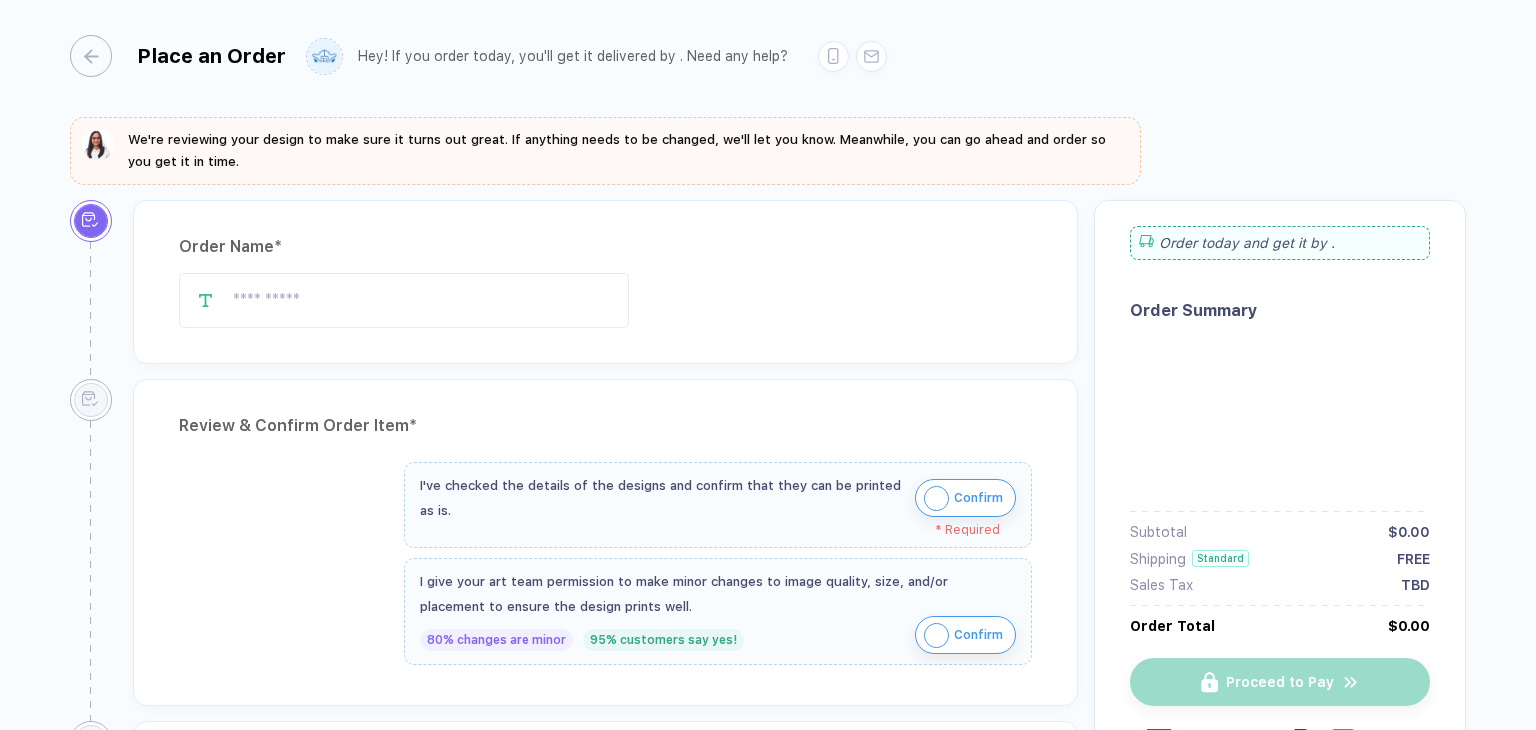 scroll, scrollTop: 0, scrollLeft: 0, axis: both 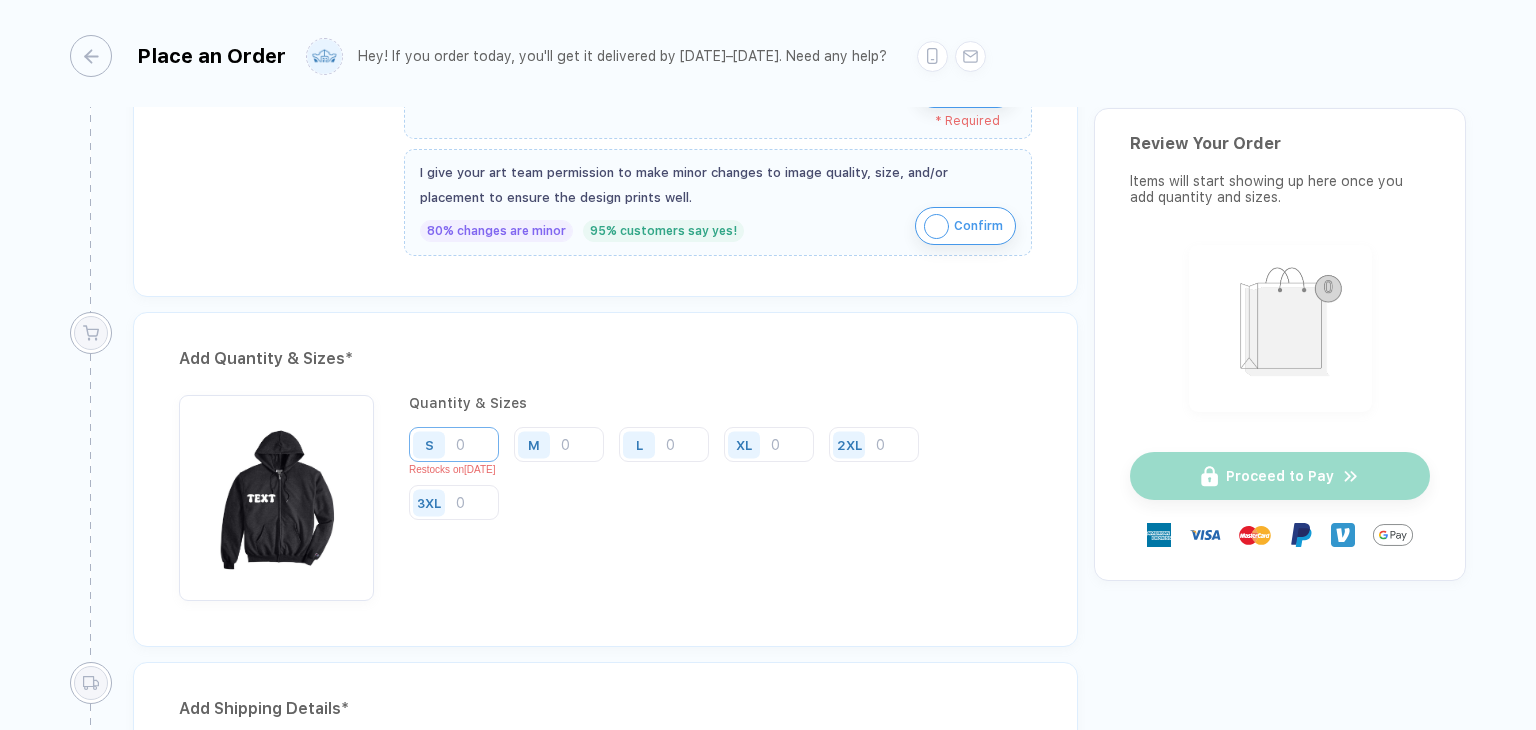 click at bounding box center (454, 444) 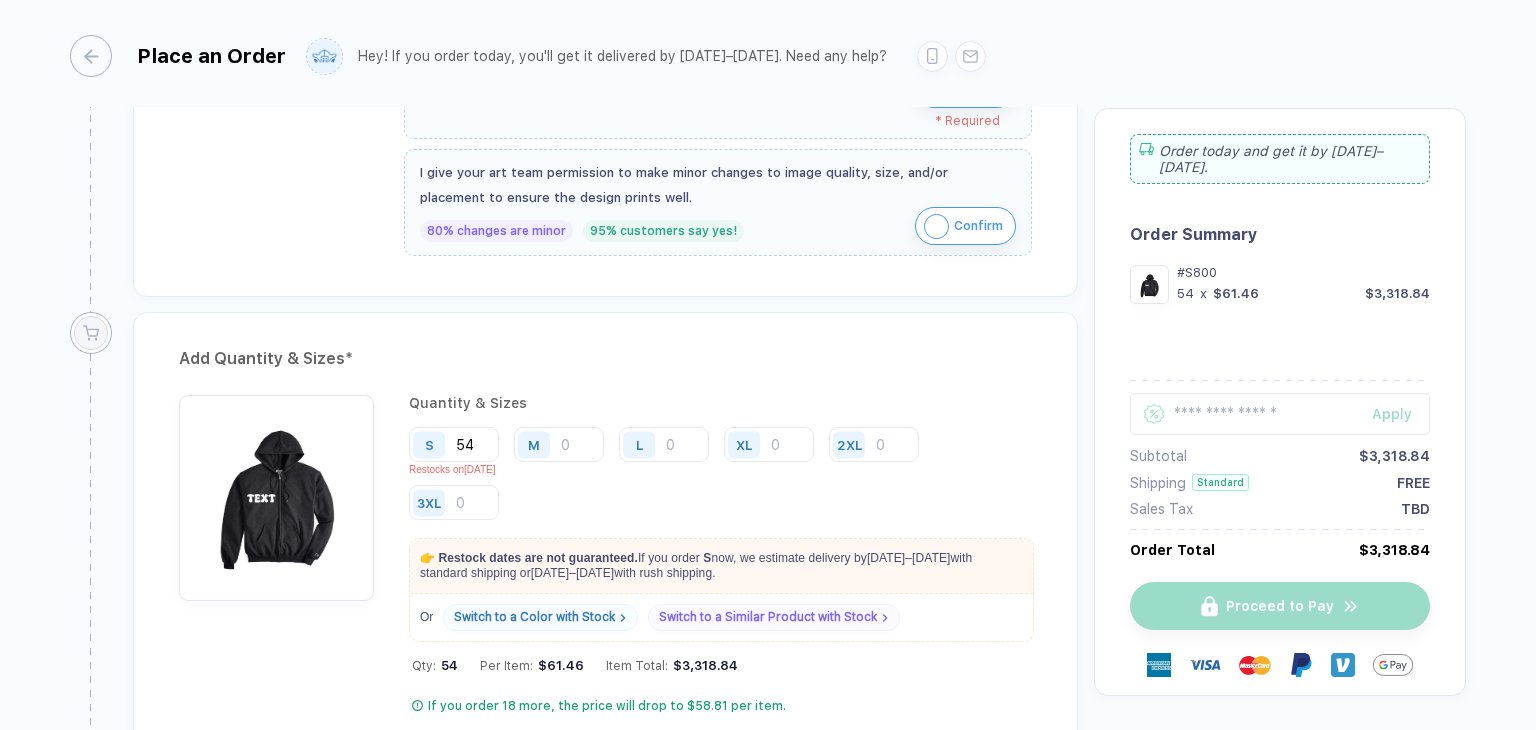 type on "54" 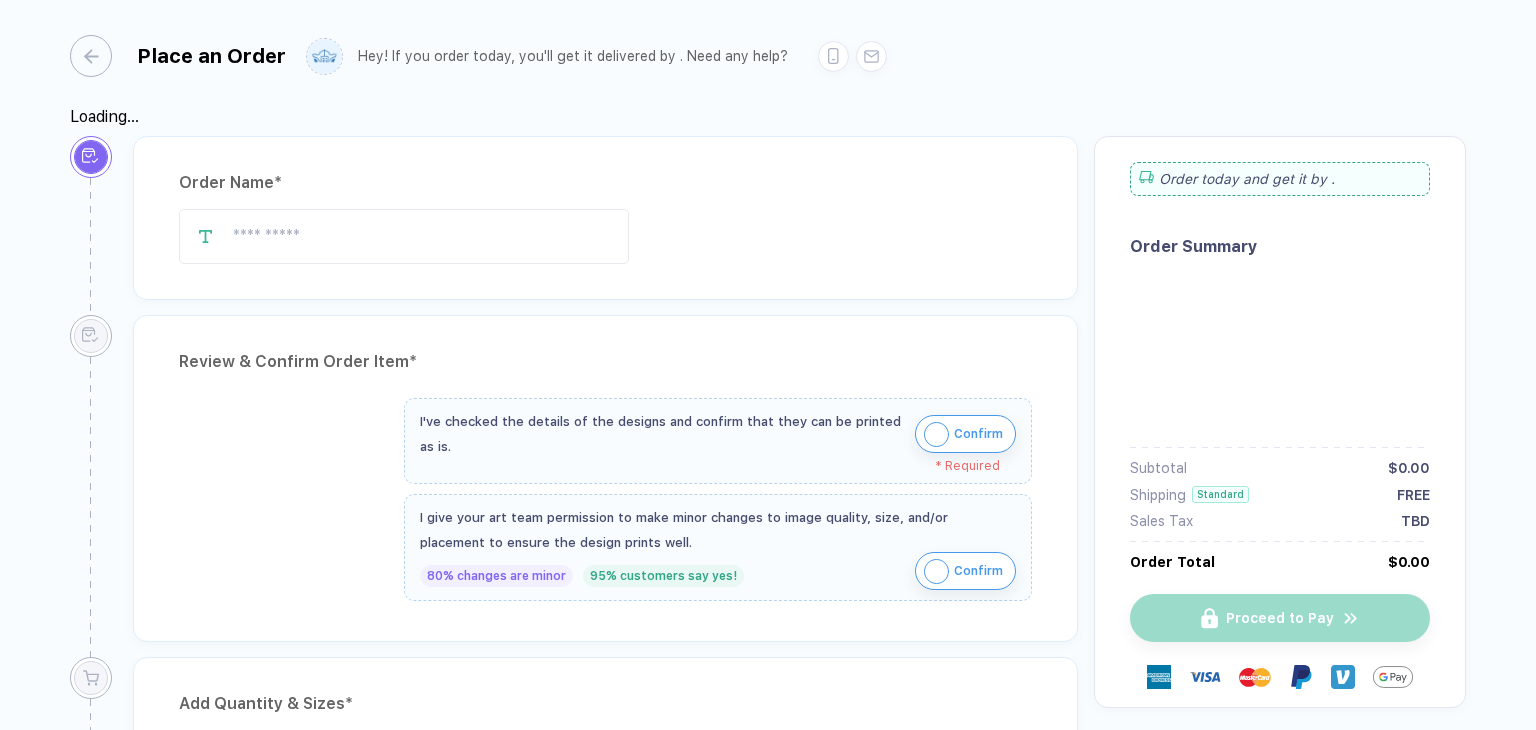 type on "****" 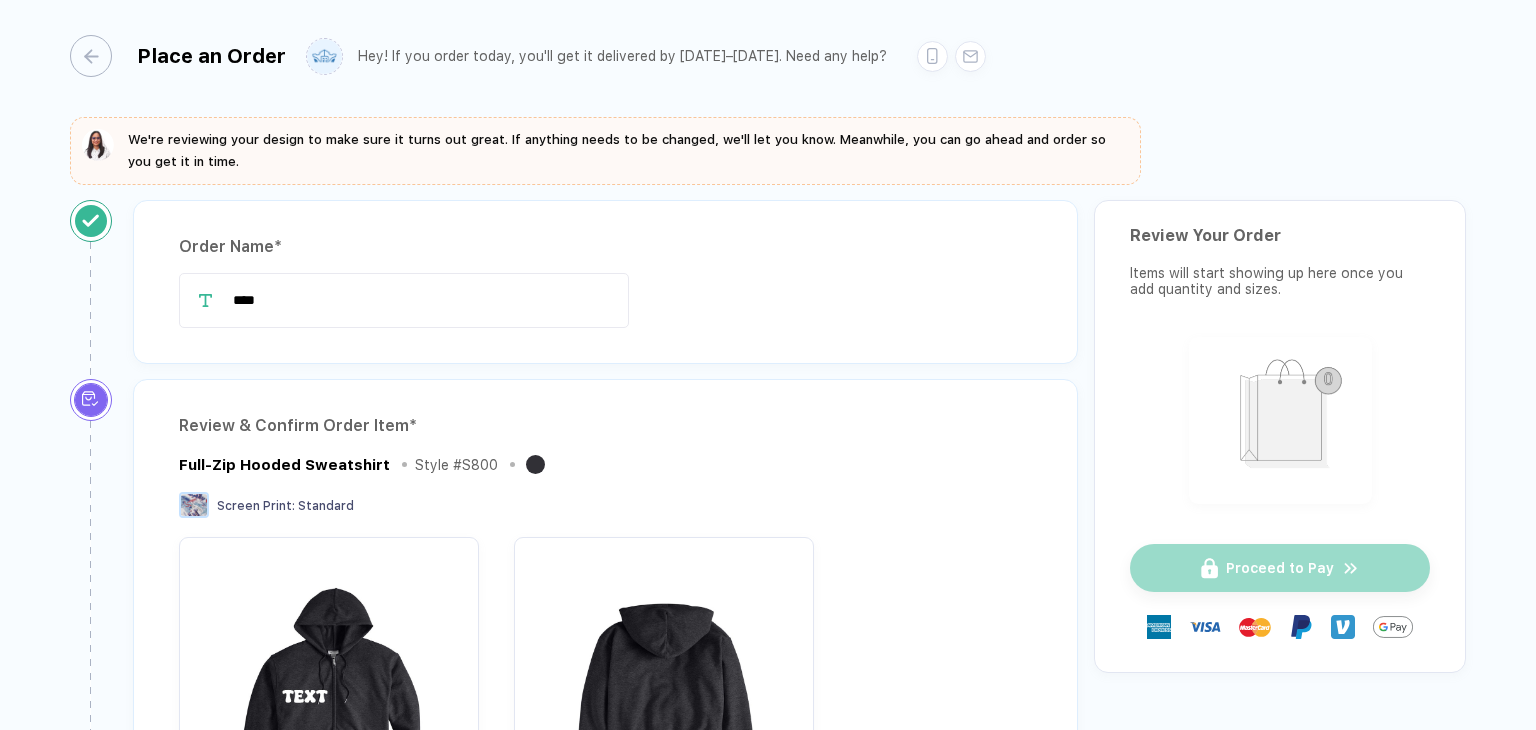 scroll, scrollTop: 0, scrollLeft: 0, axis: both 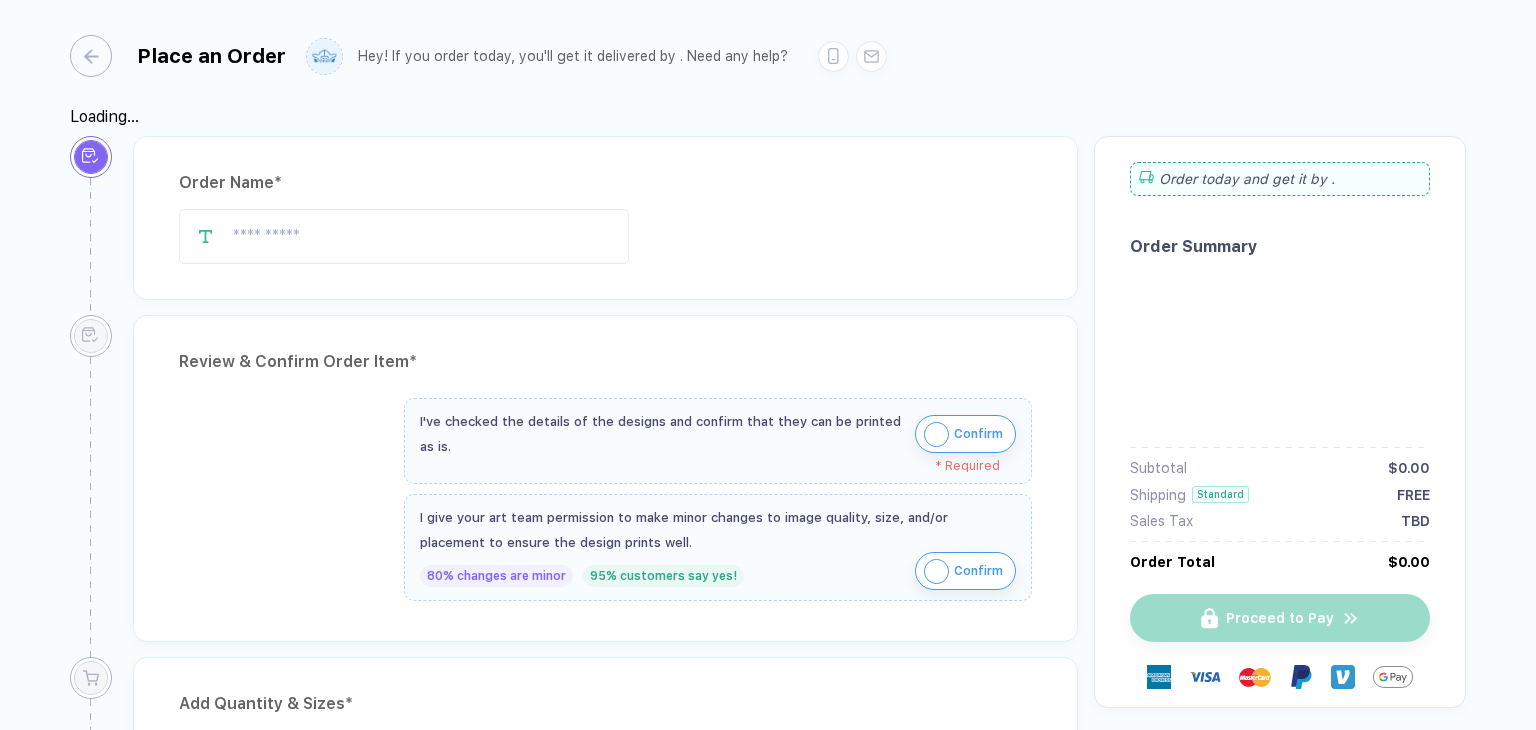 type on "****" 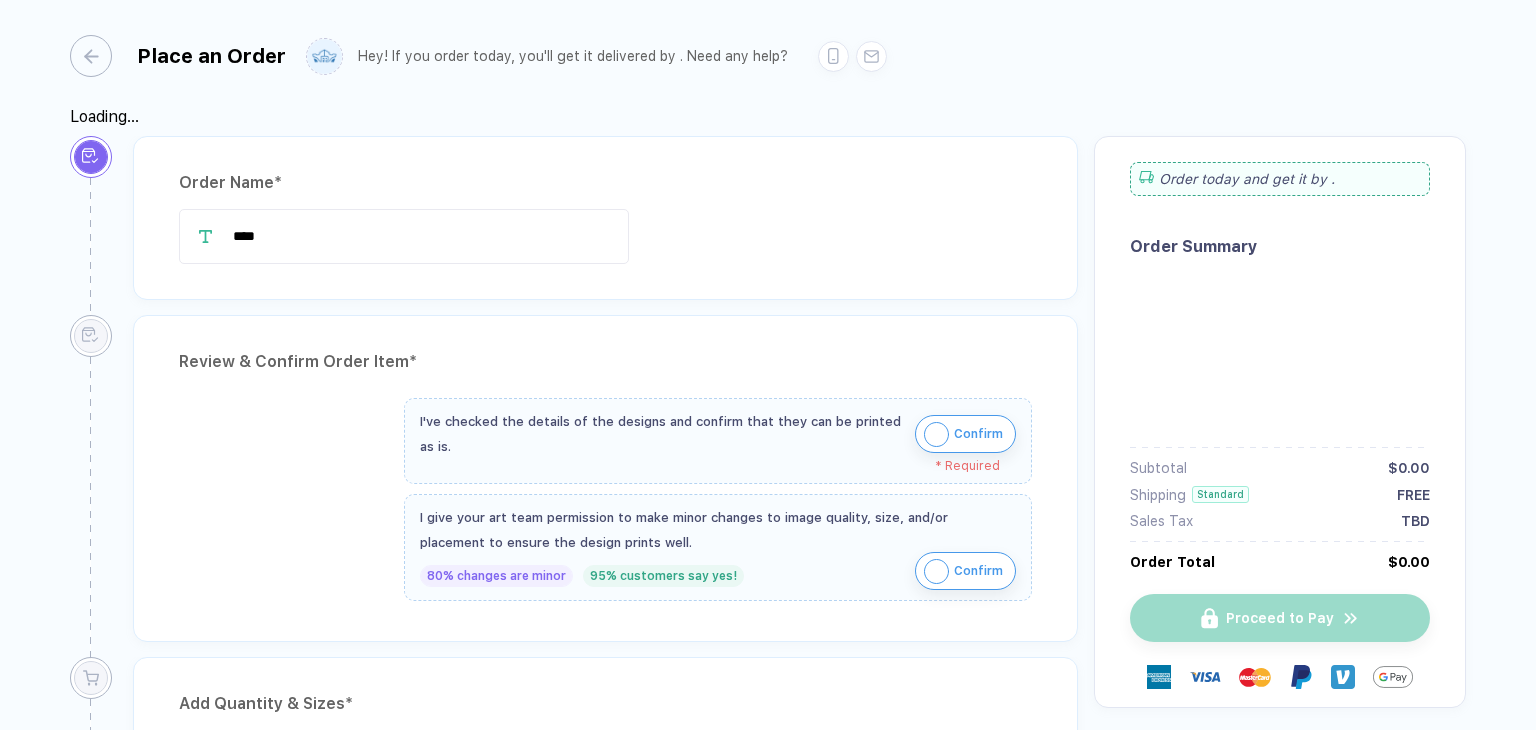 scroll, scrollTop: 0, scrollLeft: 0, axis: both 